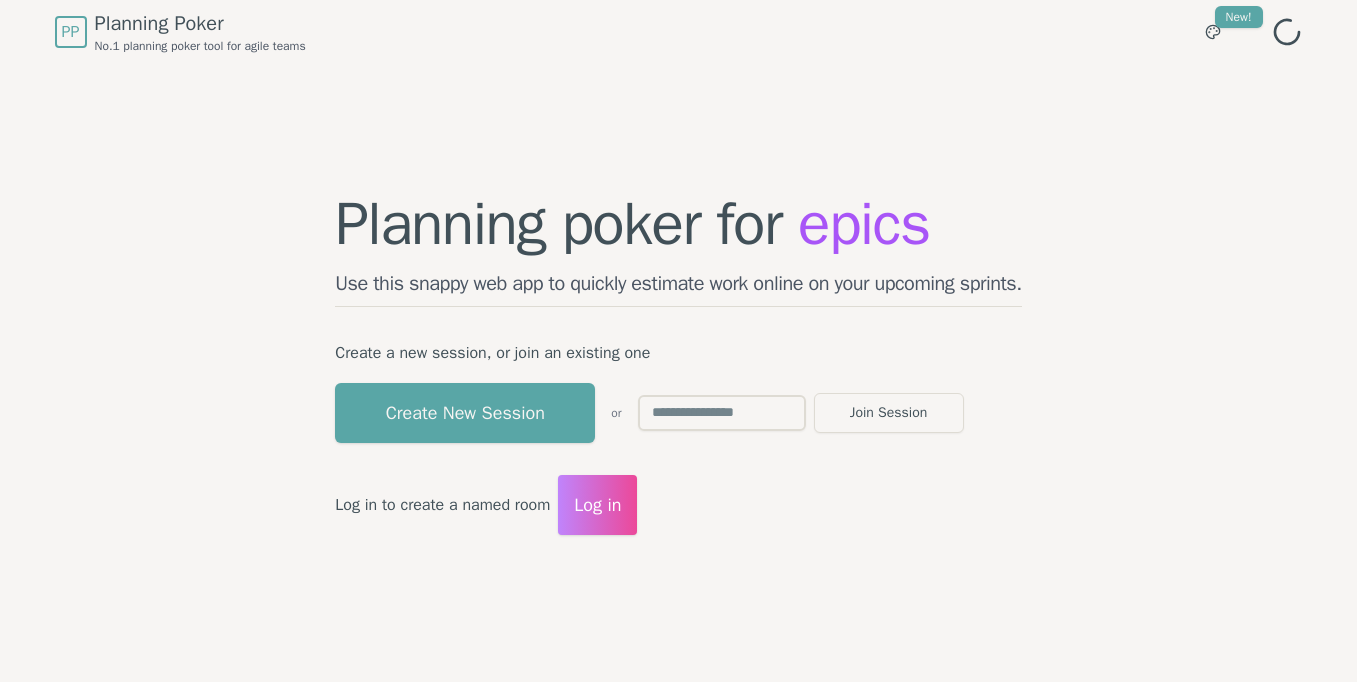 scroll, scrollTop: 0, scrollLeft: 0, axis: both 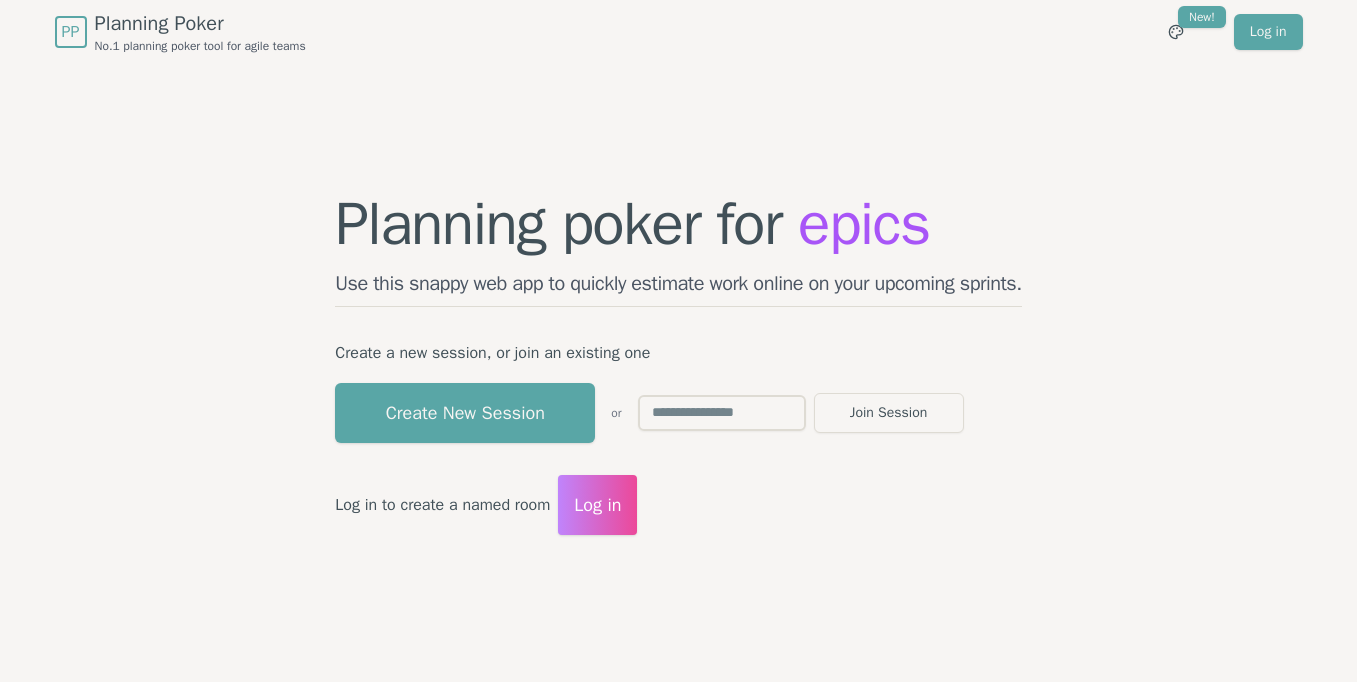 click at bounding box center [722, 413] 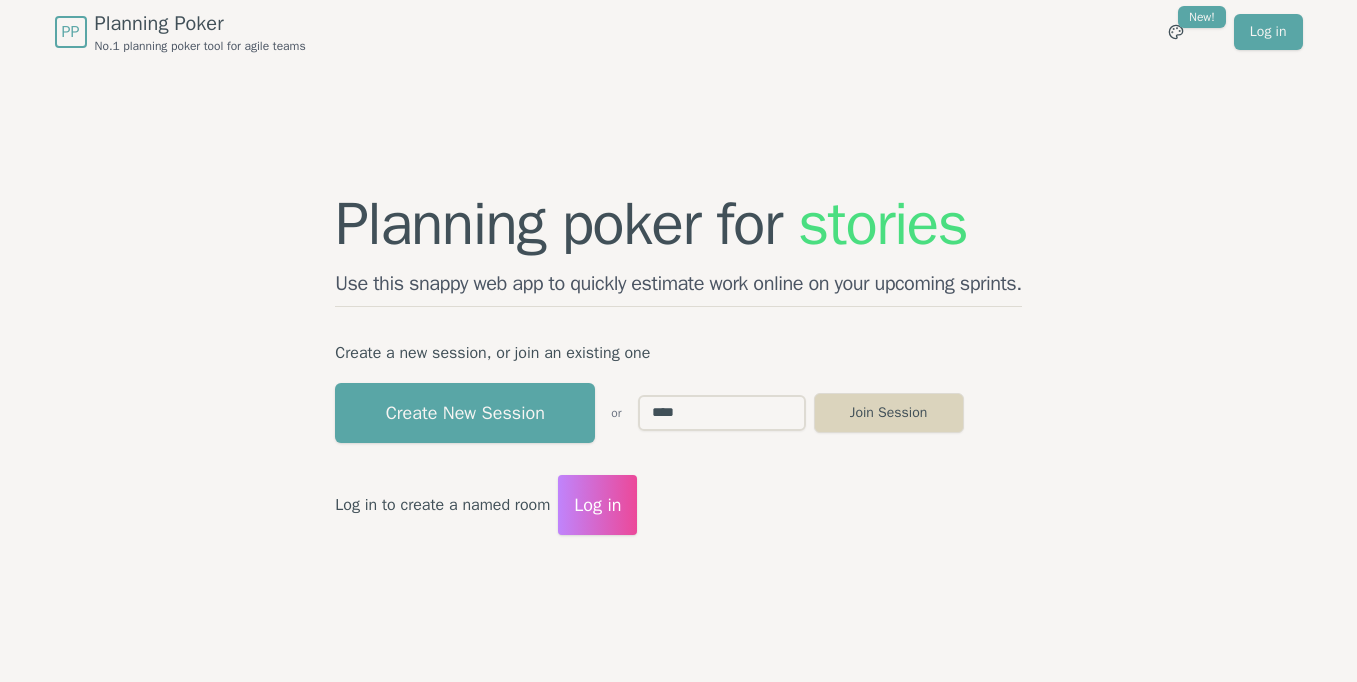 type on "****" 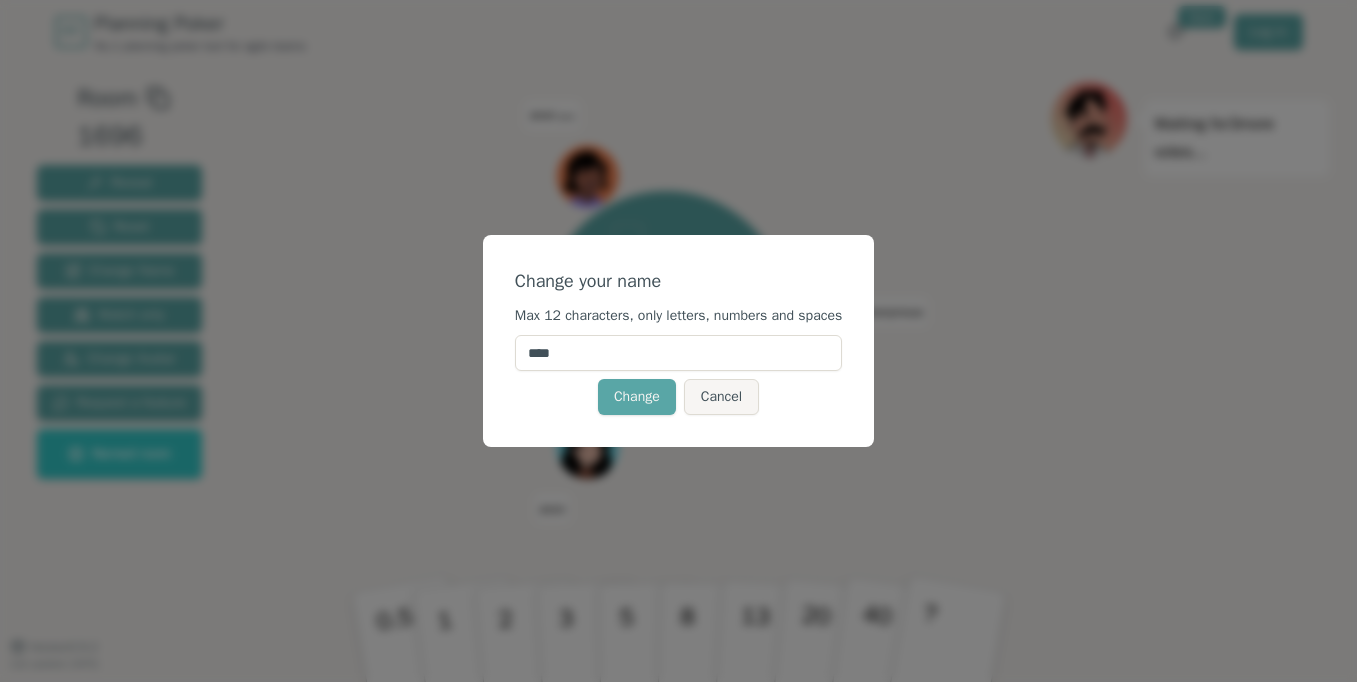 drag, startPoint x: 603, startPoint y: 344, endPoint x: 484, endPoint y: 365, distance: 120.83874 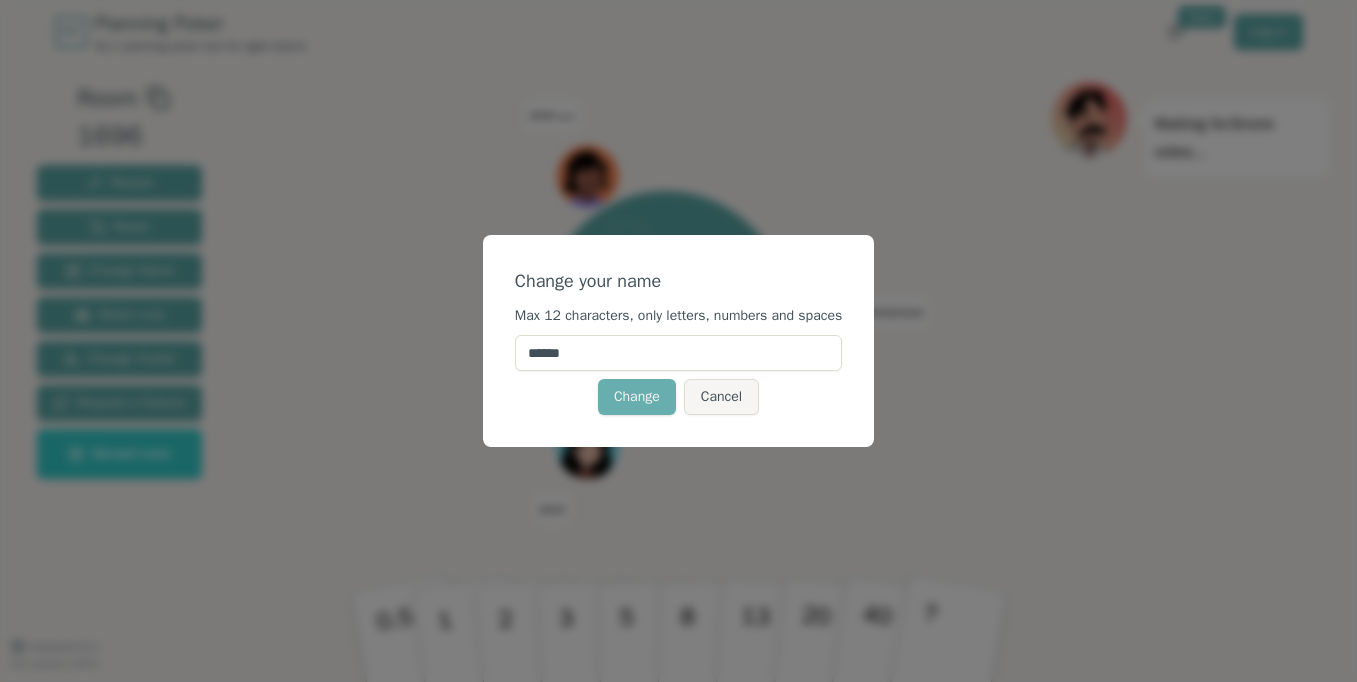 type on "******" 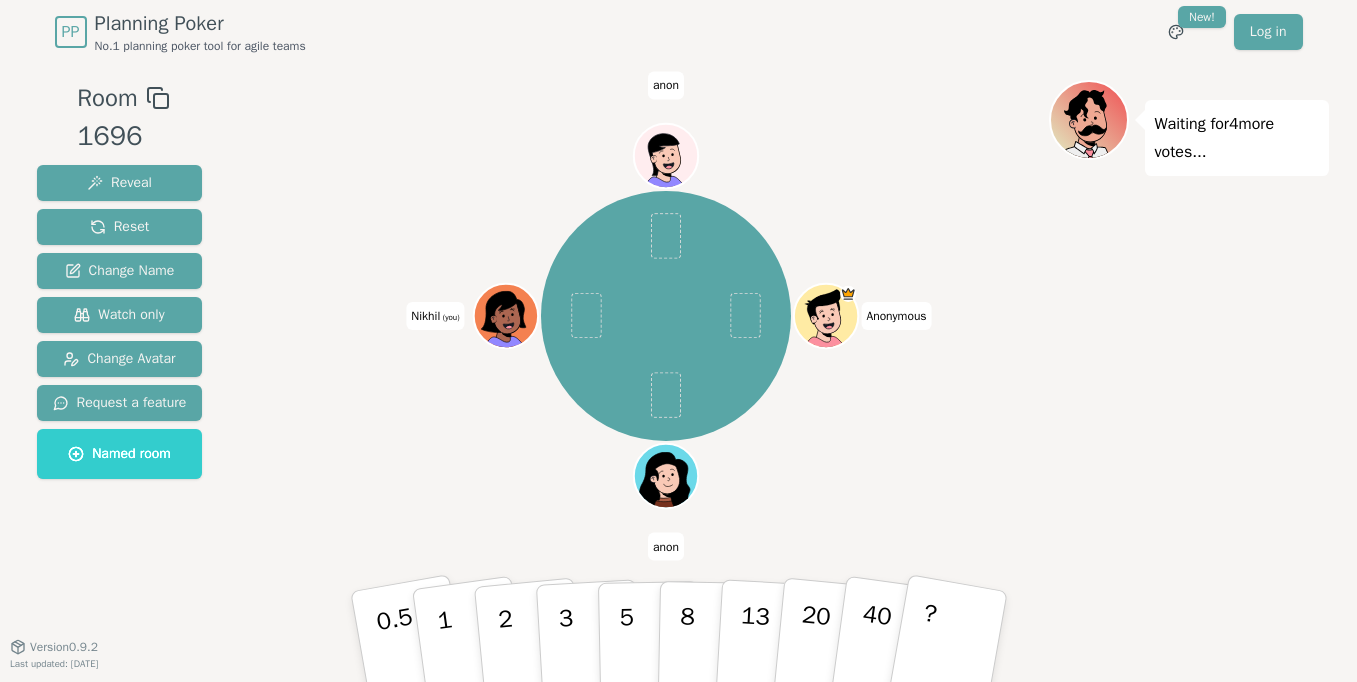 click 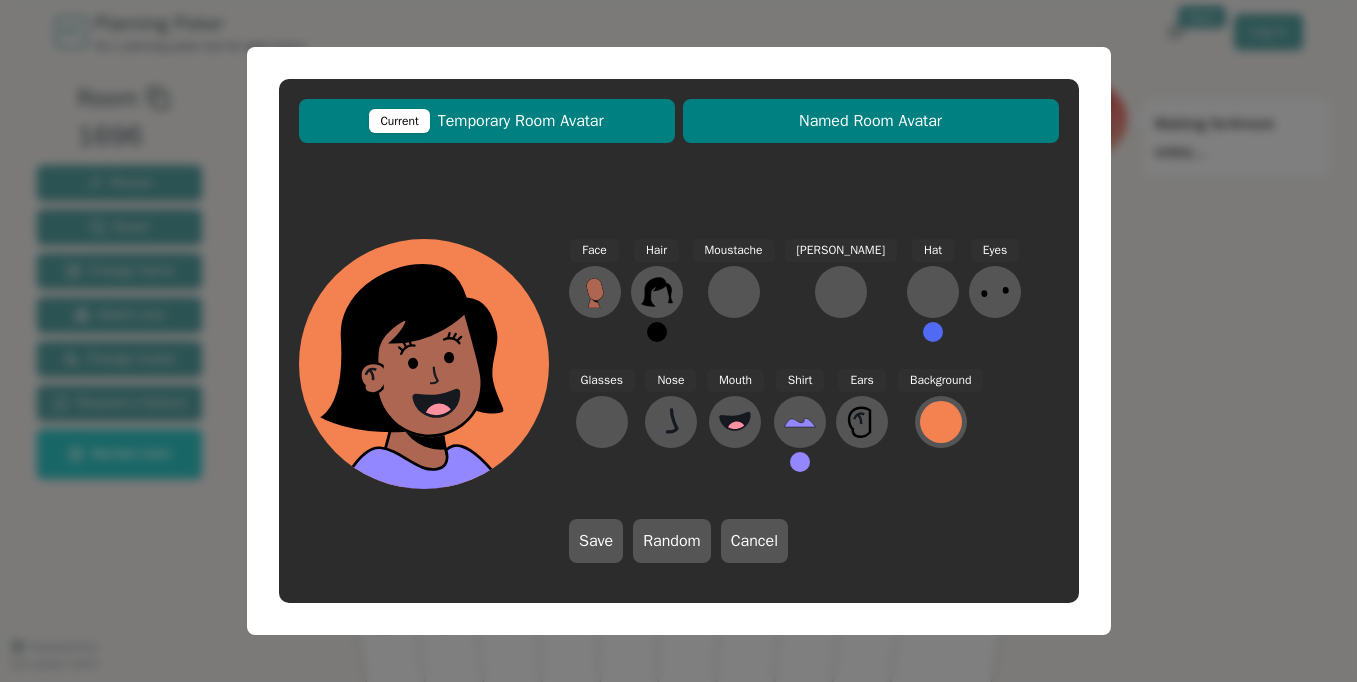 click on "Named Room Avatar" at bounding box center [871, 121] 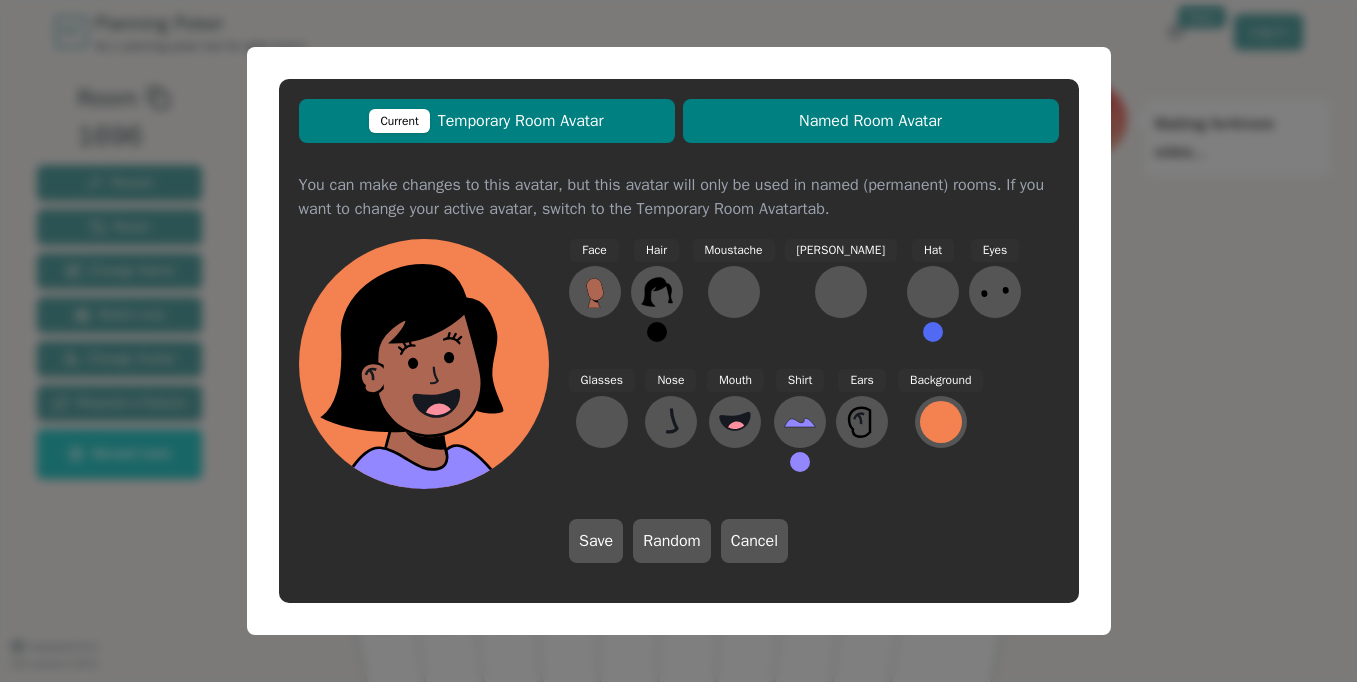 click on "Current Temporary Room Avatar" at bounding box center (487, 121) 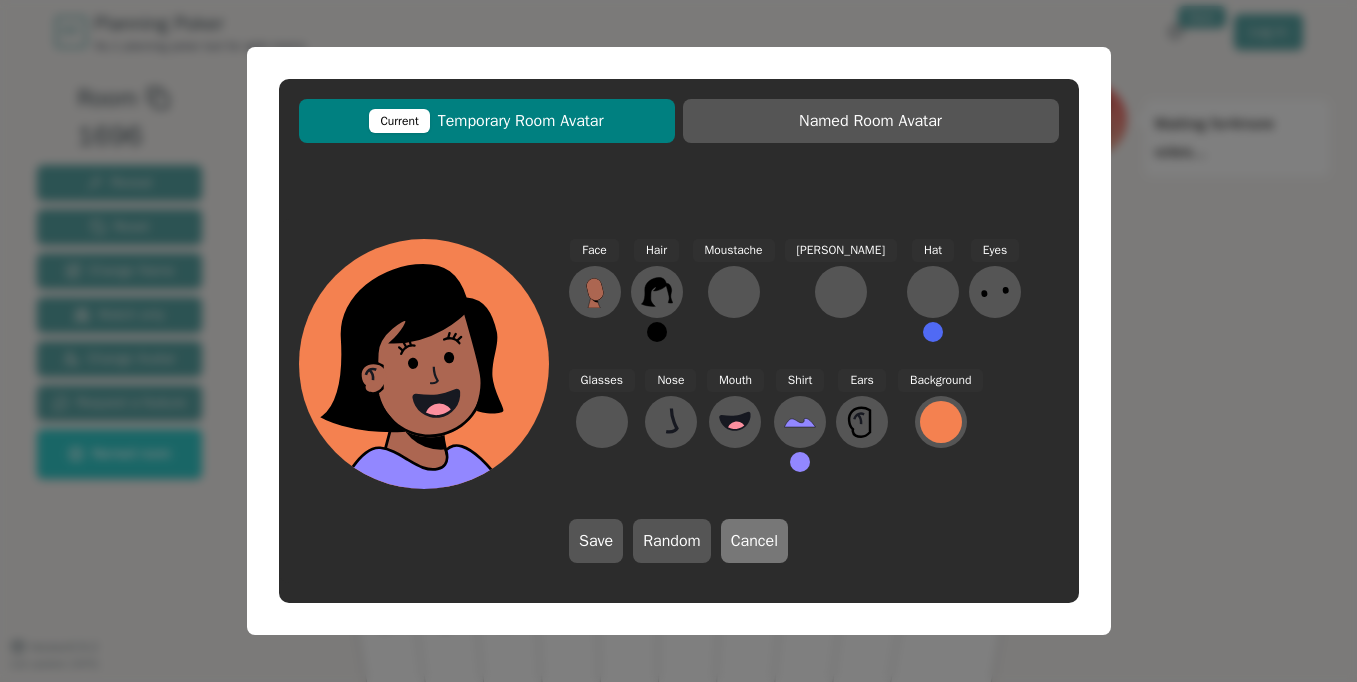 click on "Cancel" at bounding box center (754, 541) 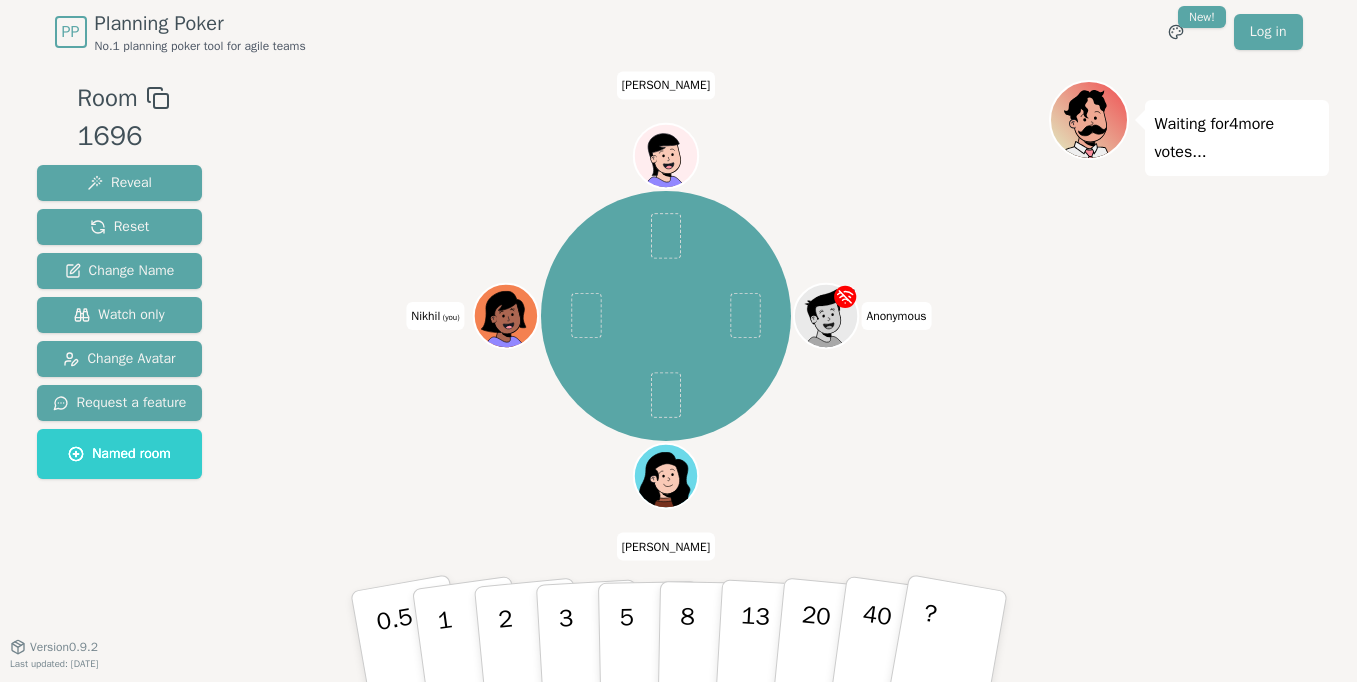 click on "Anonymous" at bounding box center (896, 316) 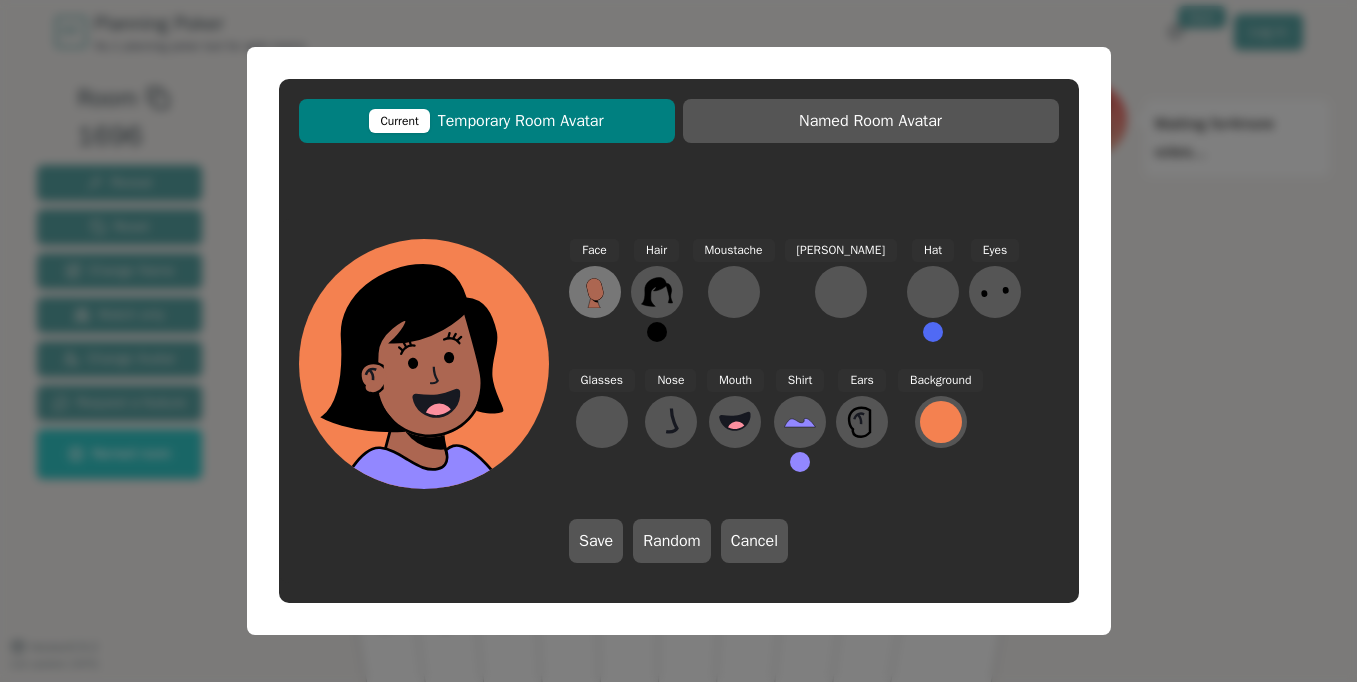 click on "Face" at bounding box center (595, 299) 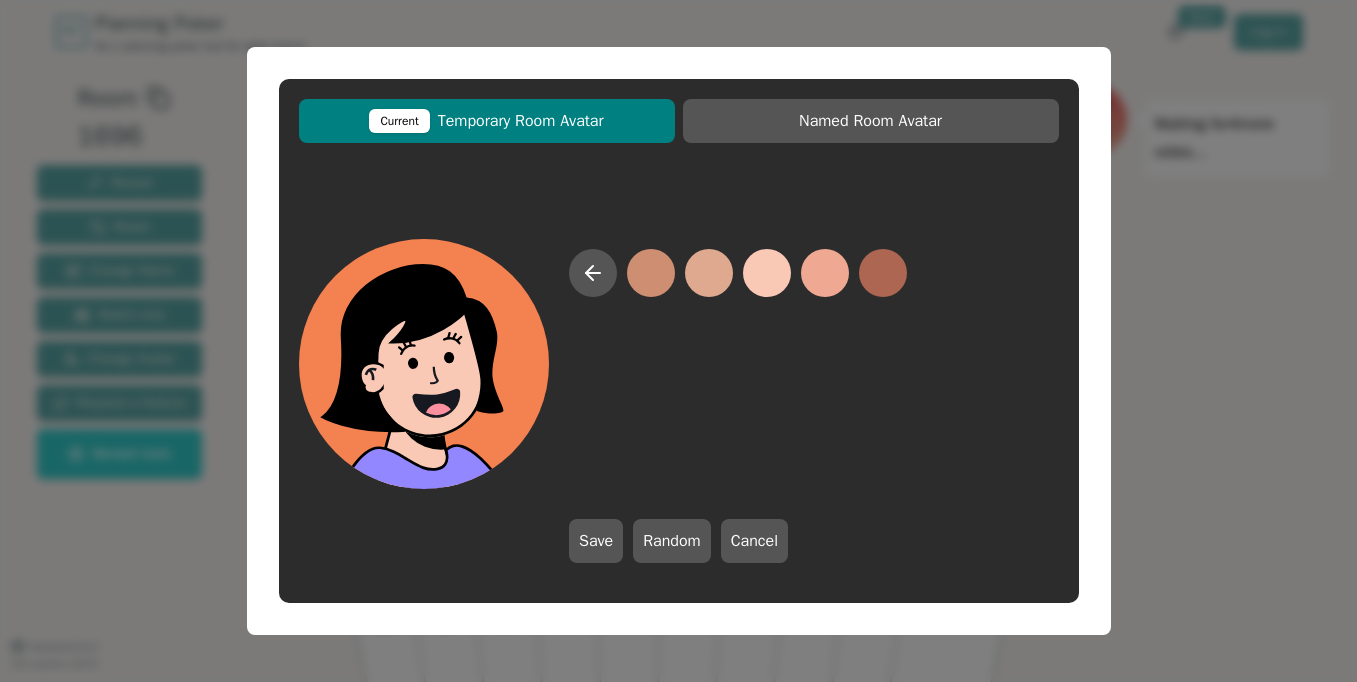 click at bounding box center [767, 273] 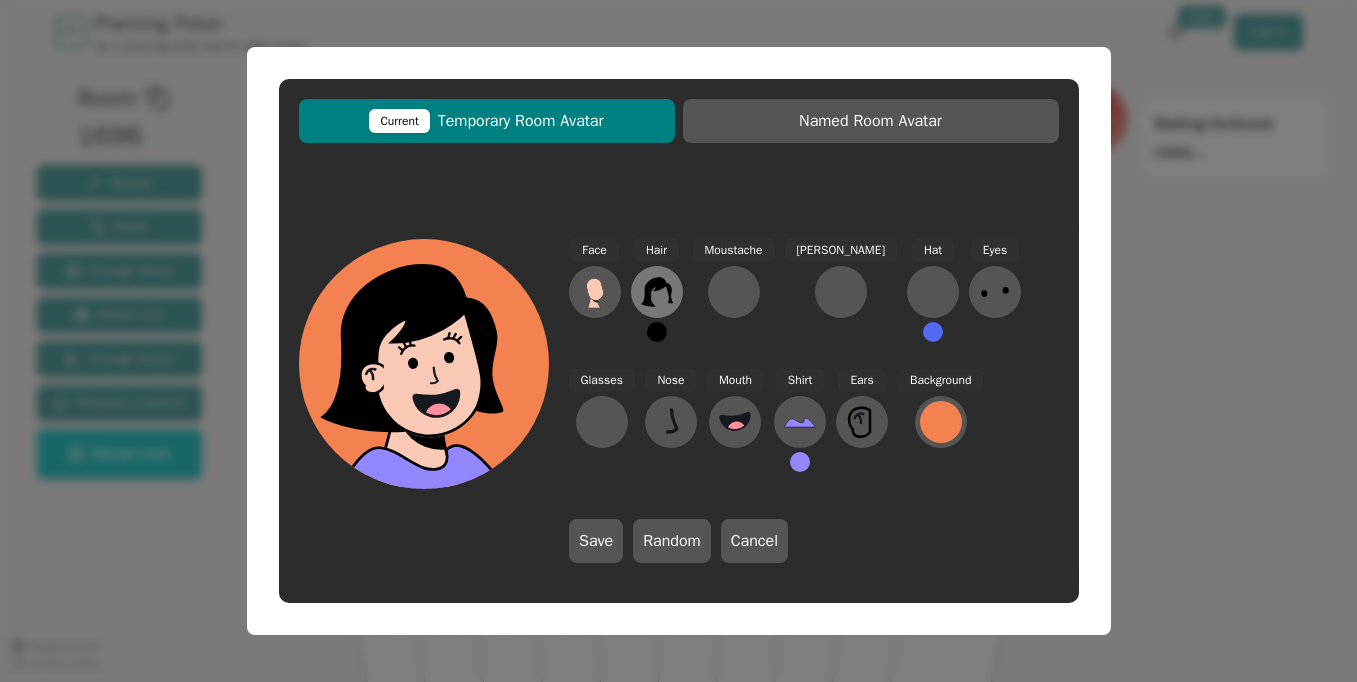 click 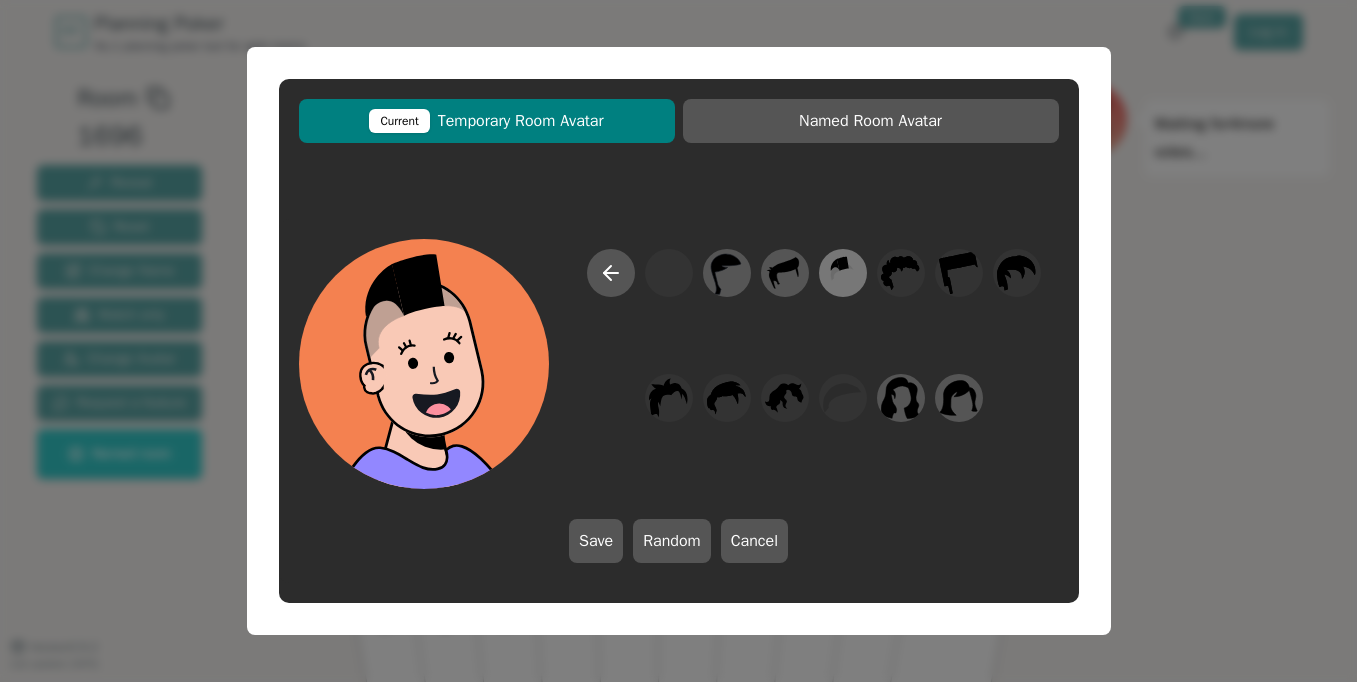 click 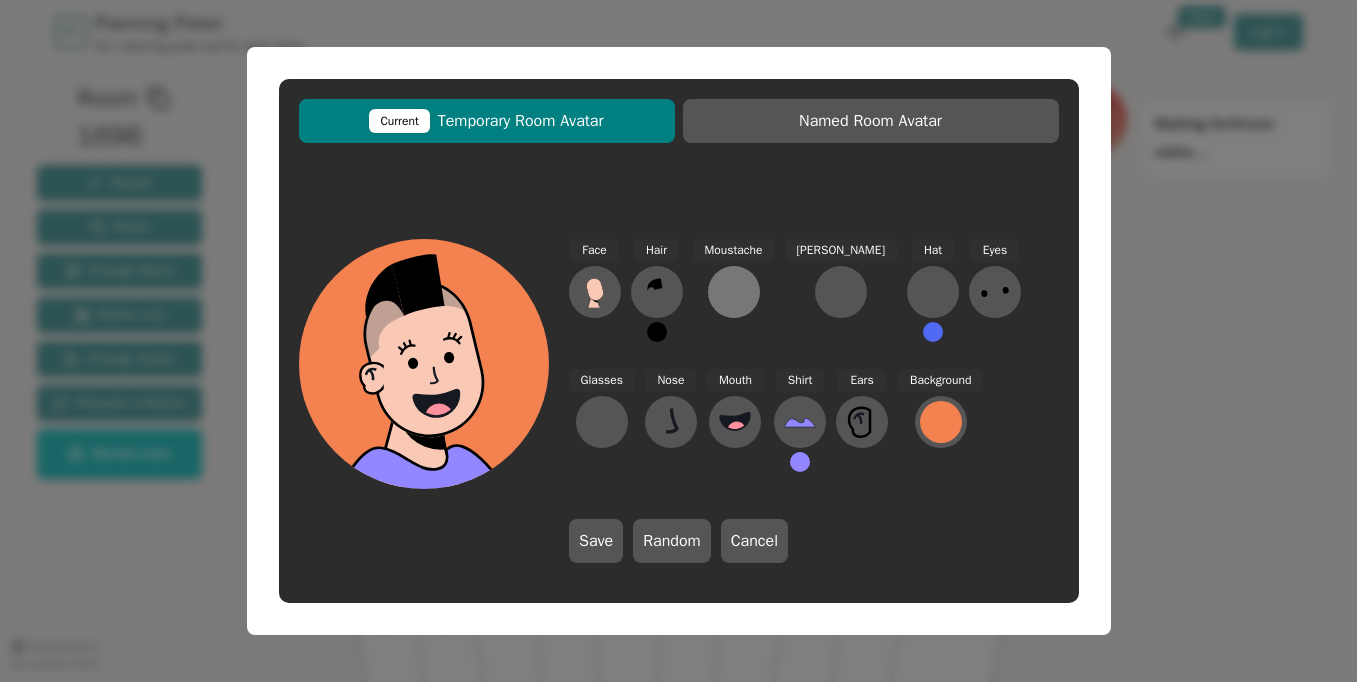 click at bounding box center (734, 292) 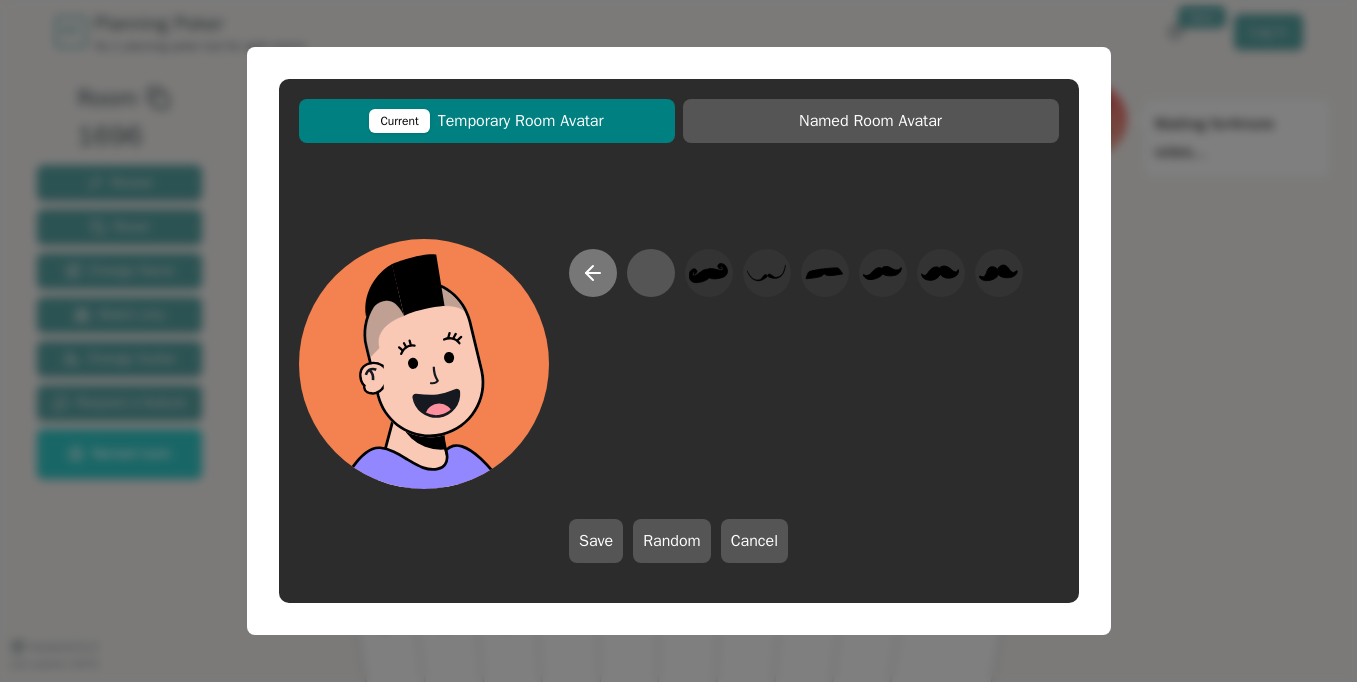 click at bounding box center (593, 273) 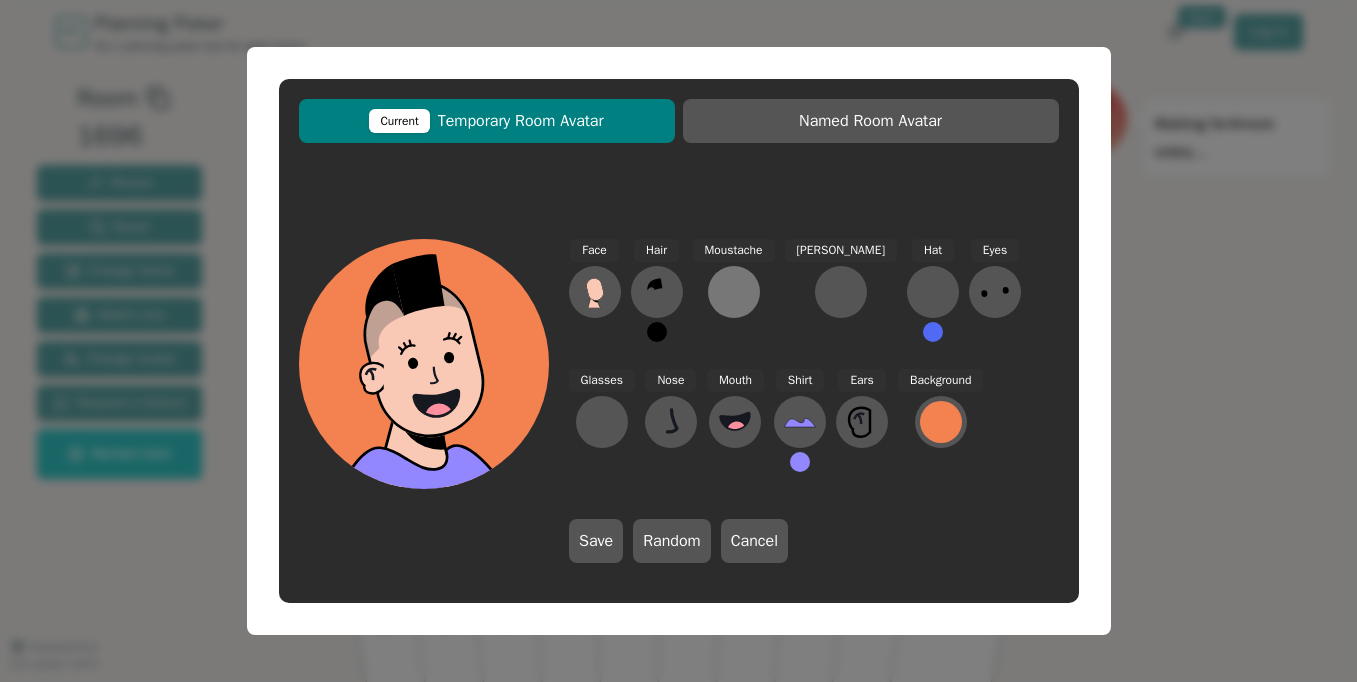click at bounding box center [734, 292] 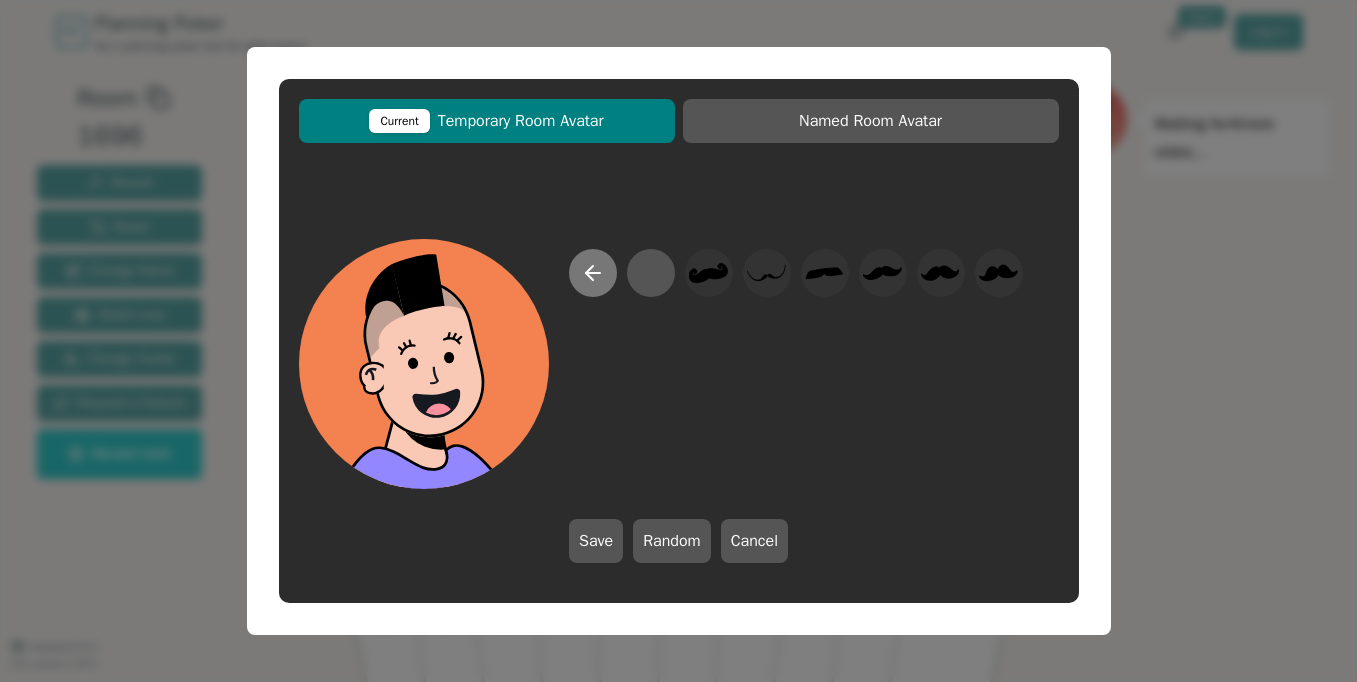 click 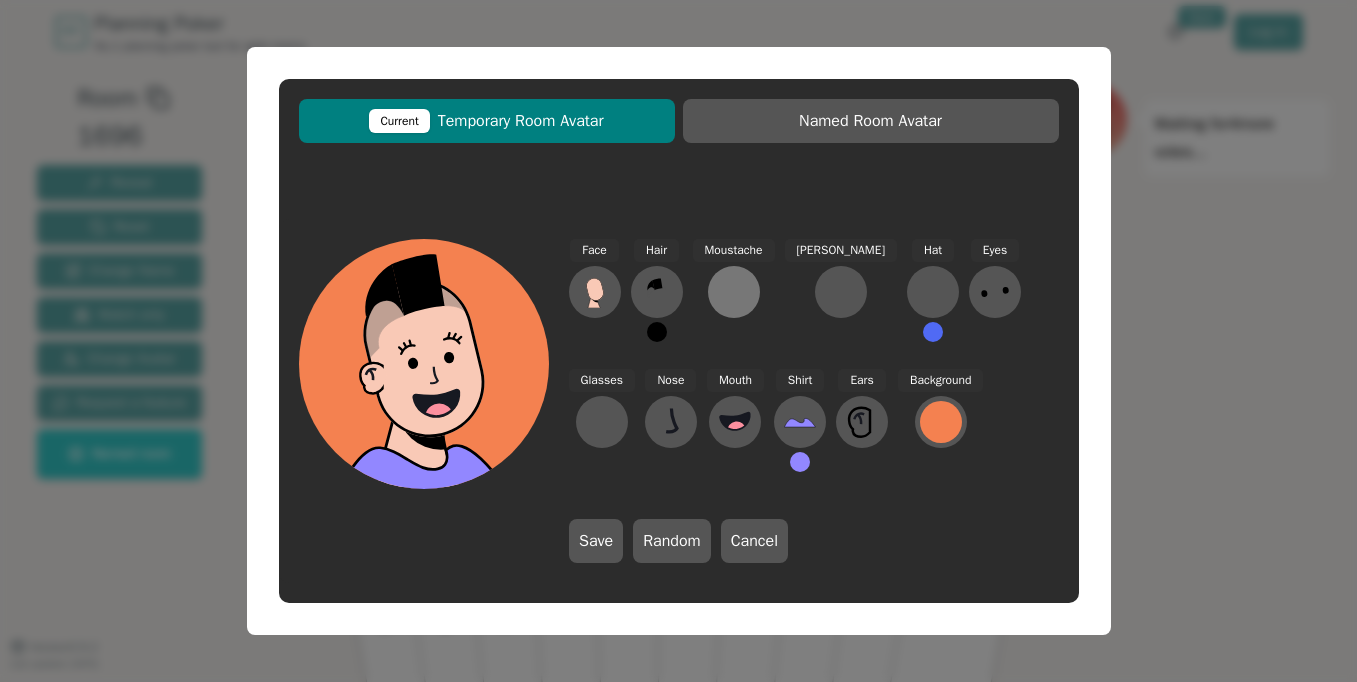 click at bounding box center (734, 292) 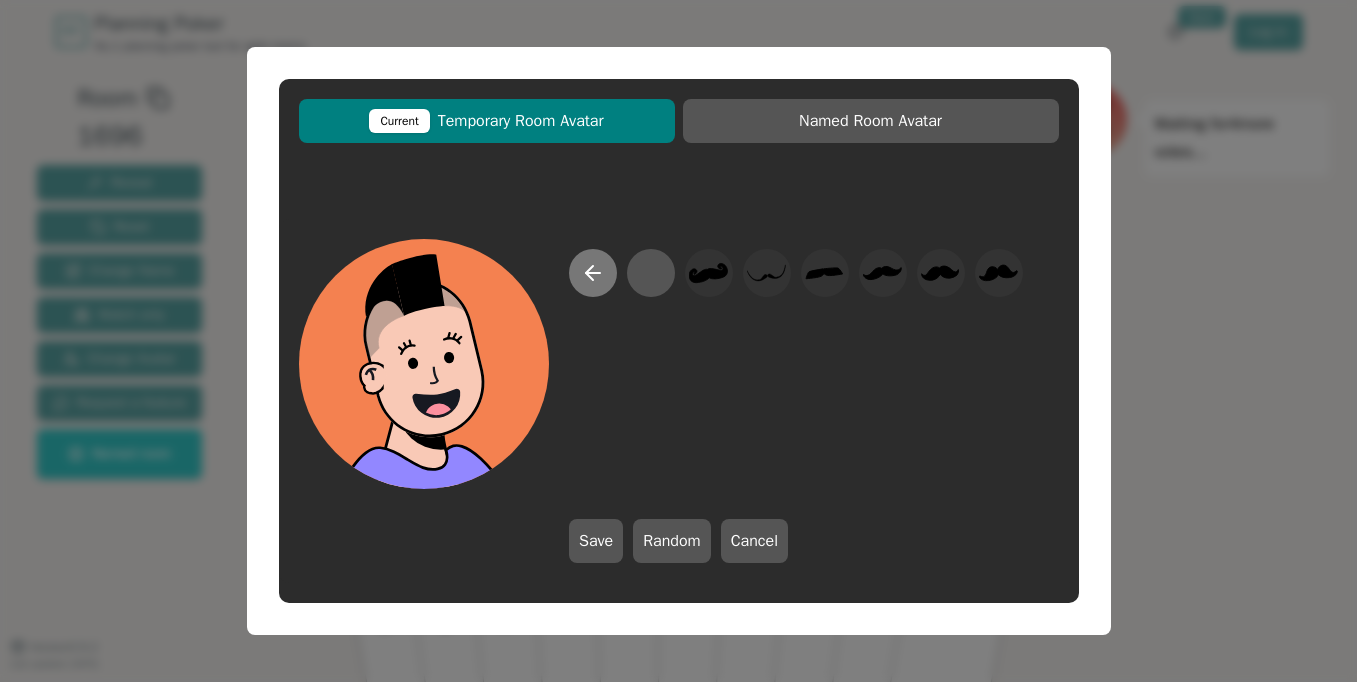 click 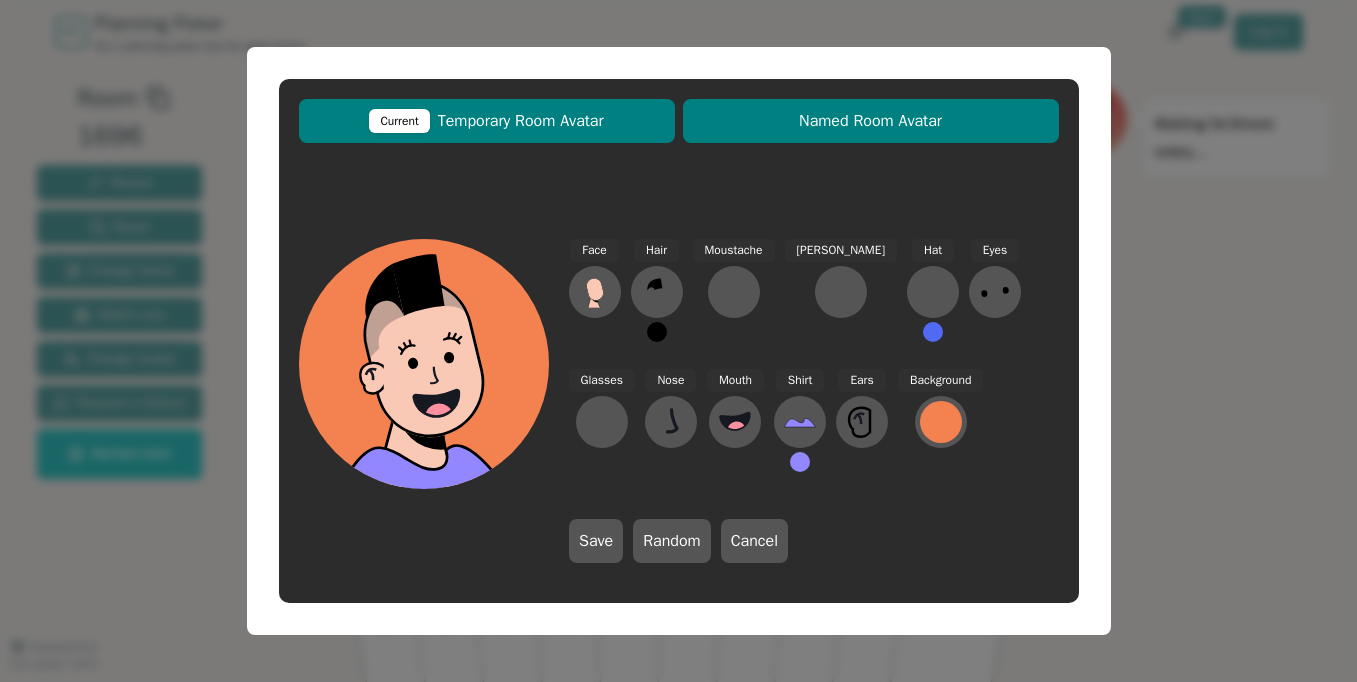 click on "Named Room Avatar" at bounding box center (871, 121) 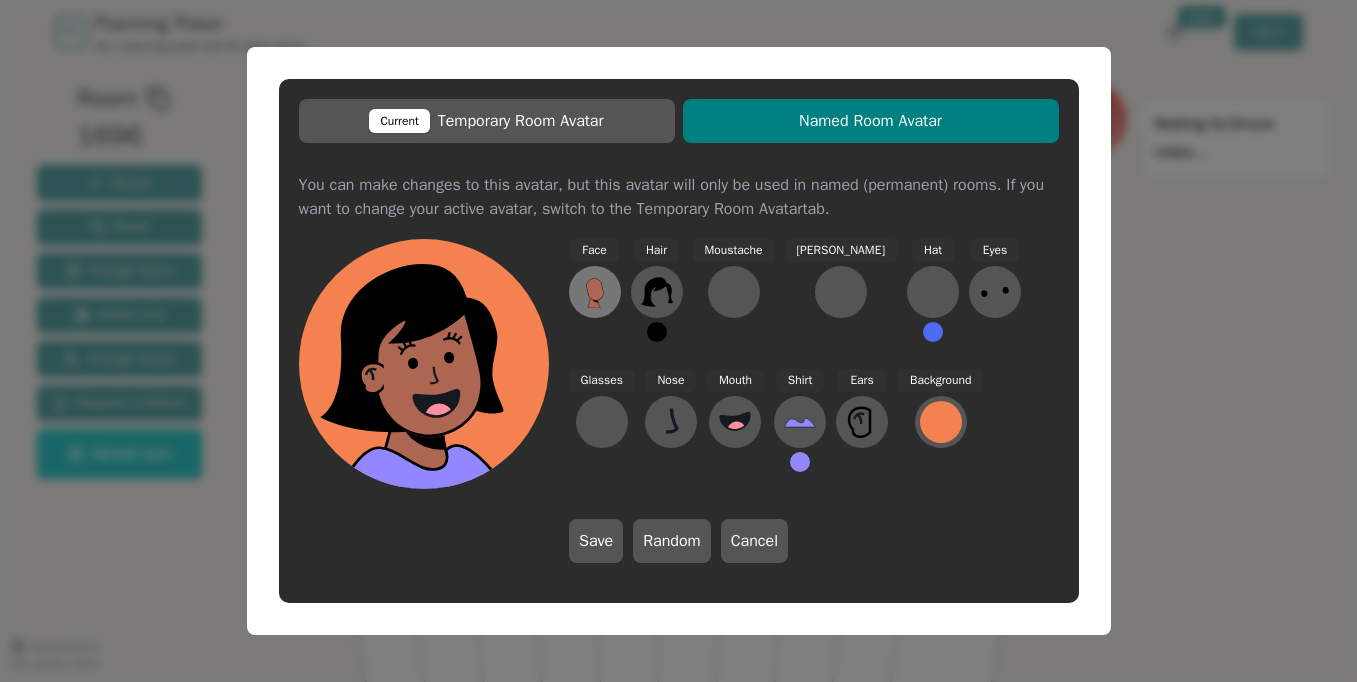 click 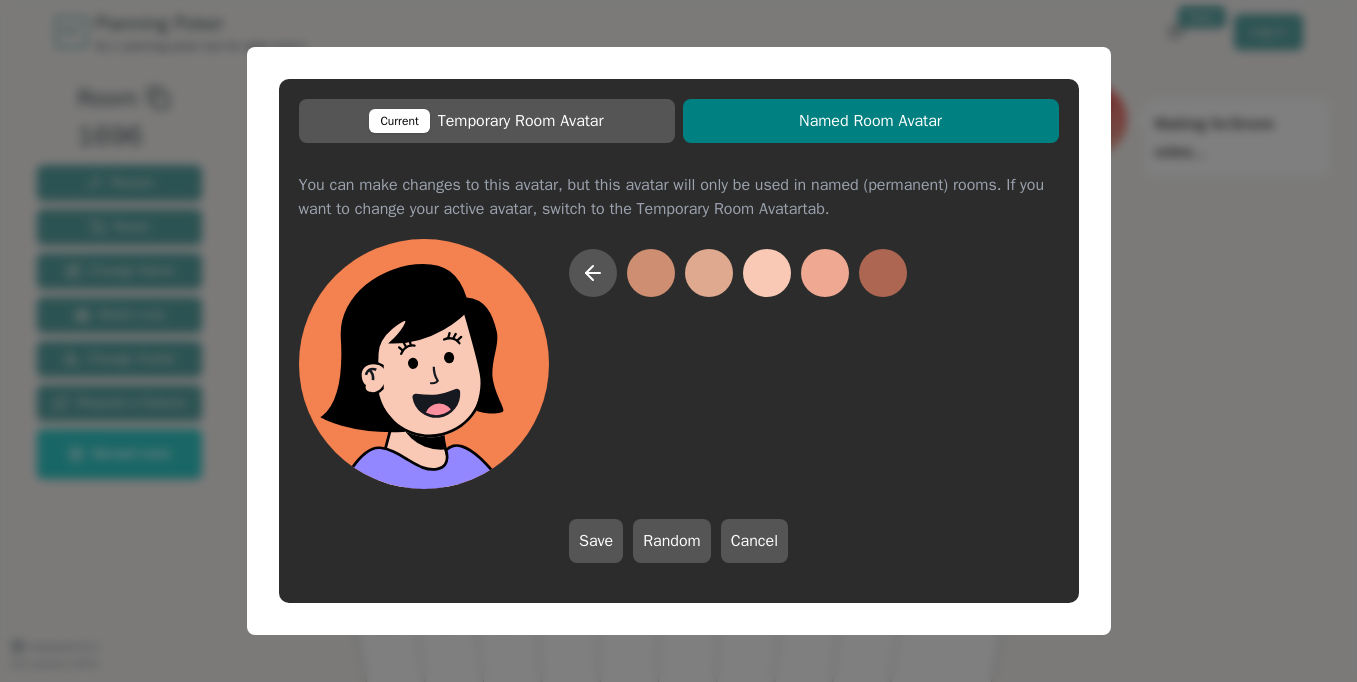 click at bounding box center (767, 273) 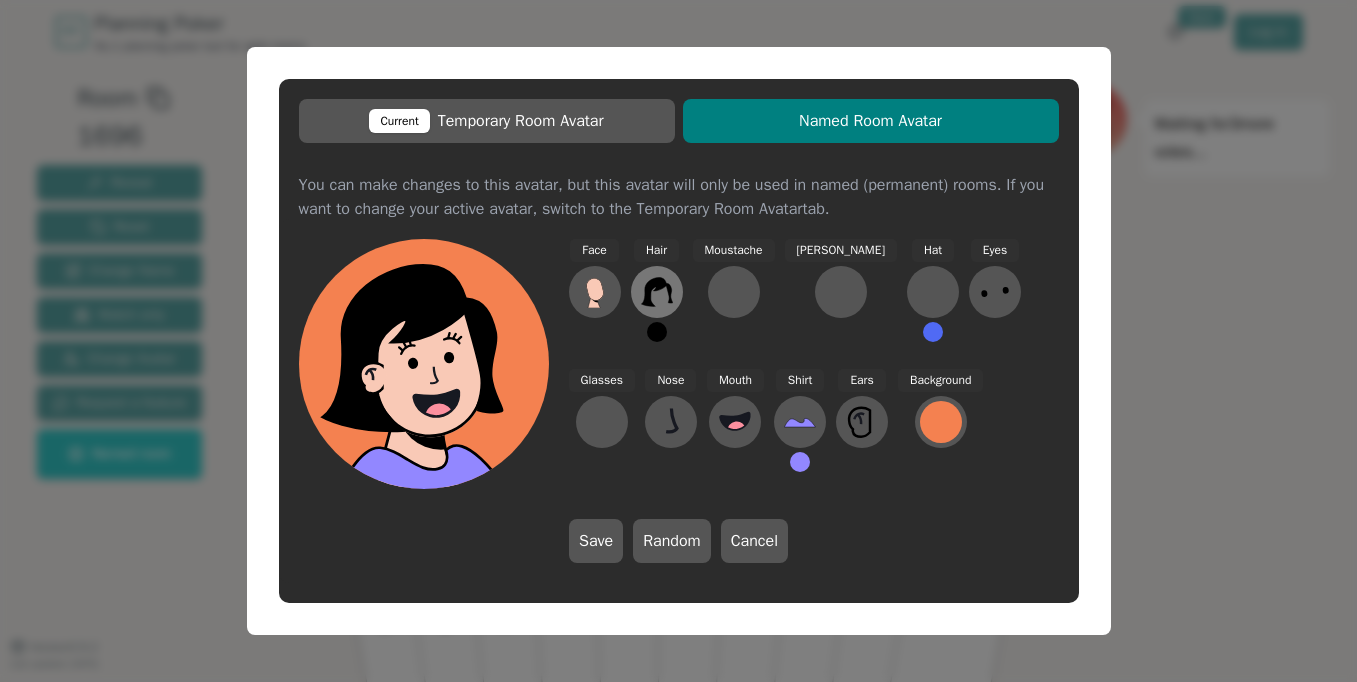 click 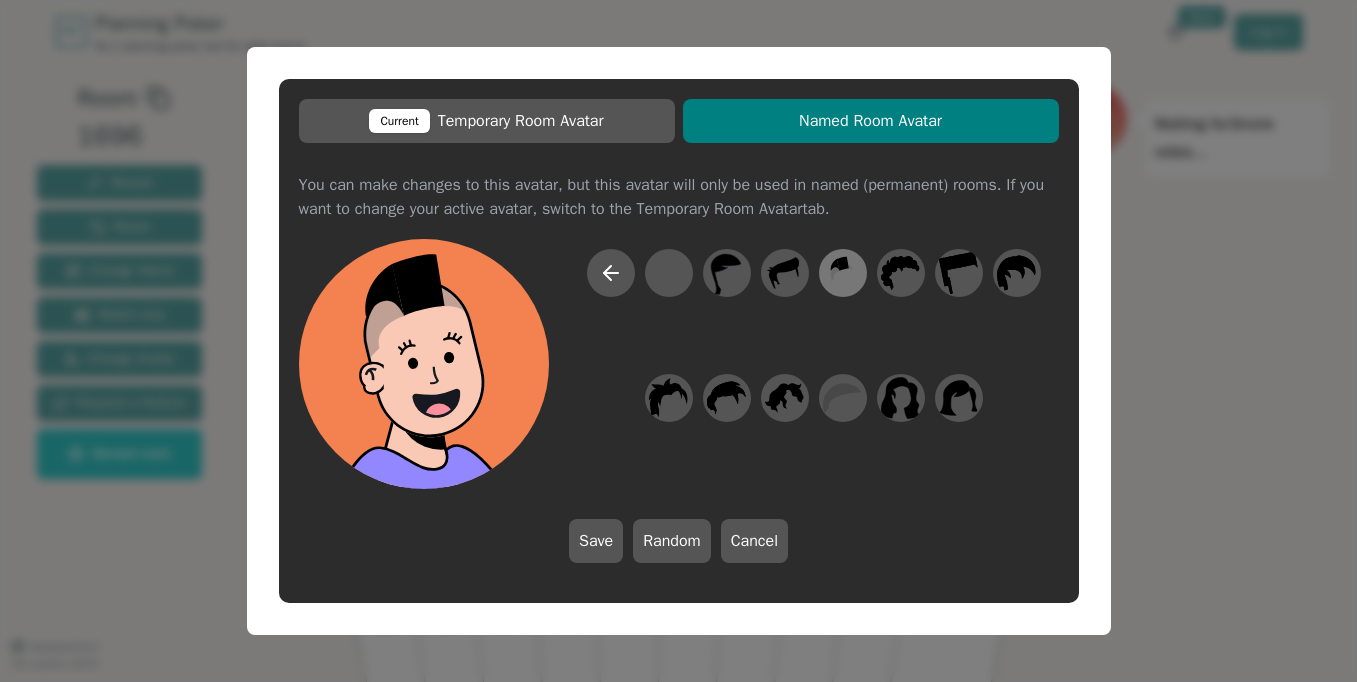 click 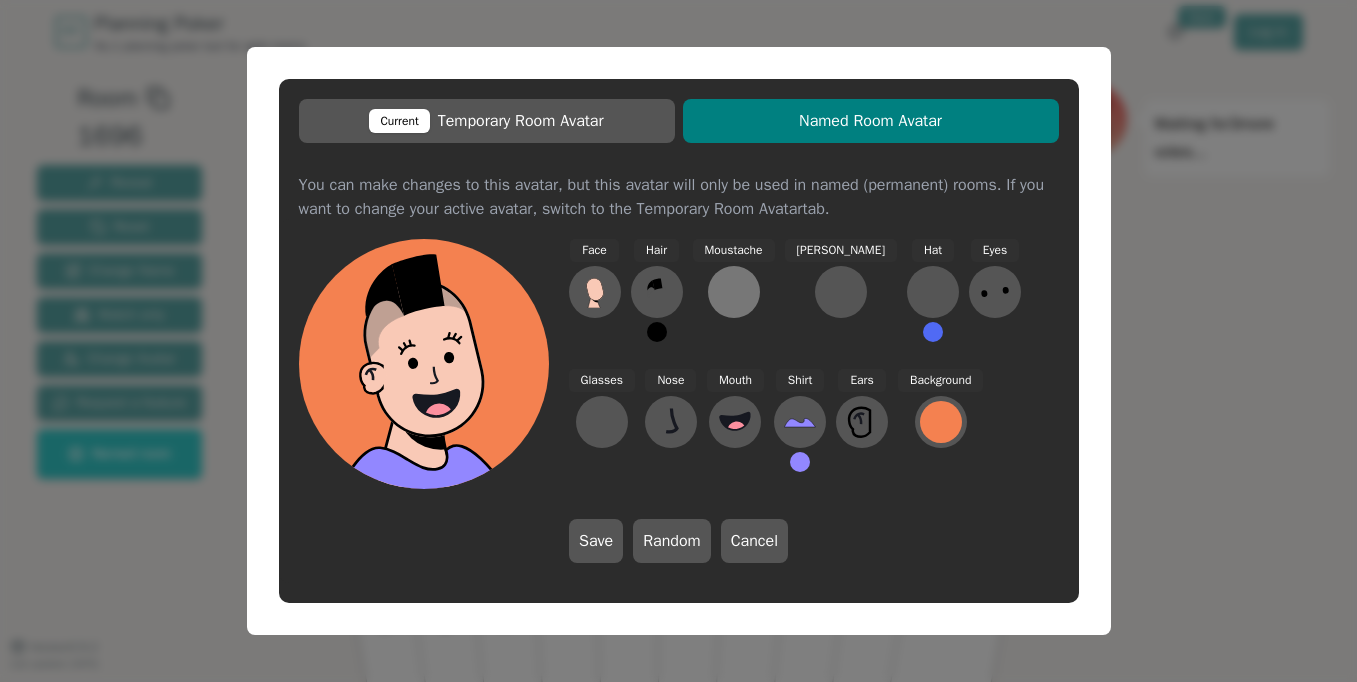 click at bounding box center [734, 292] 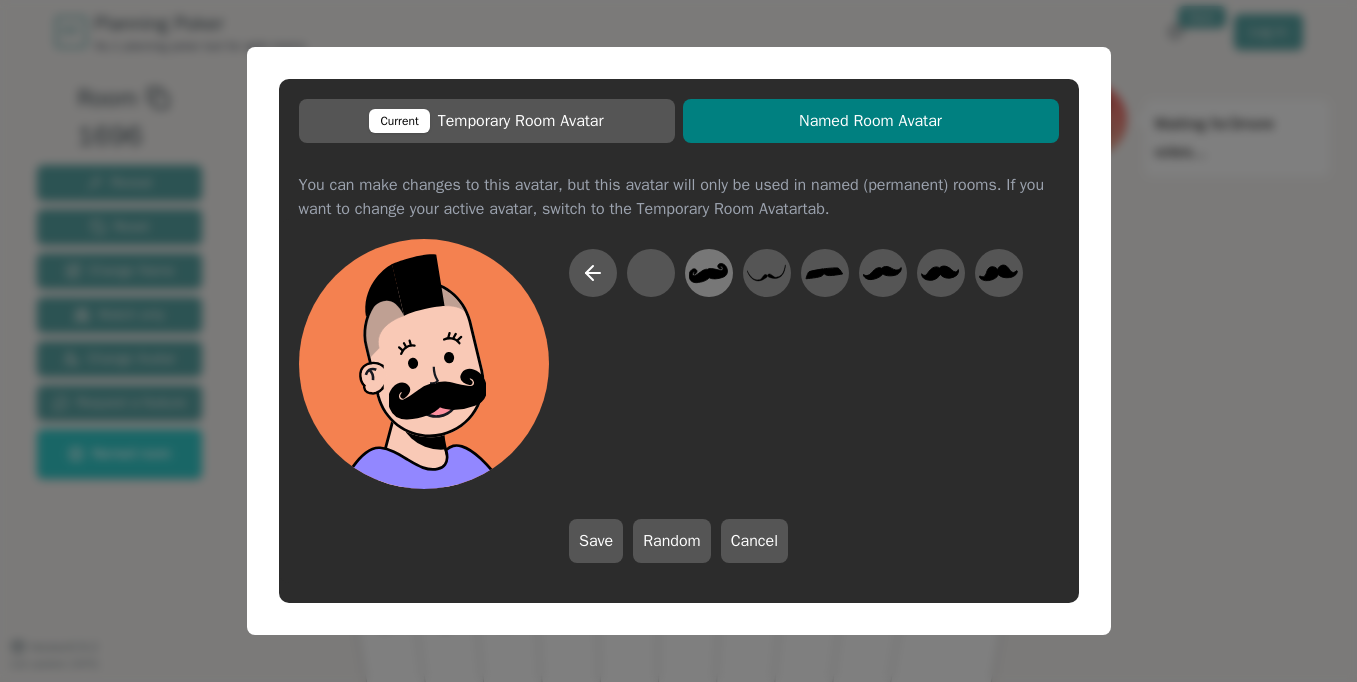 click 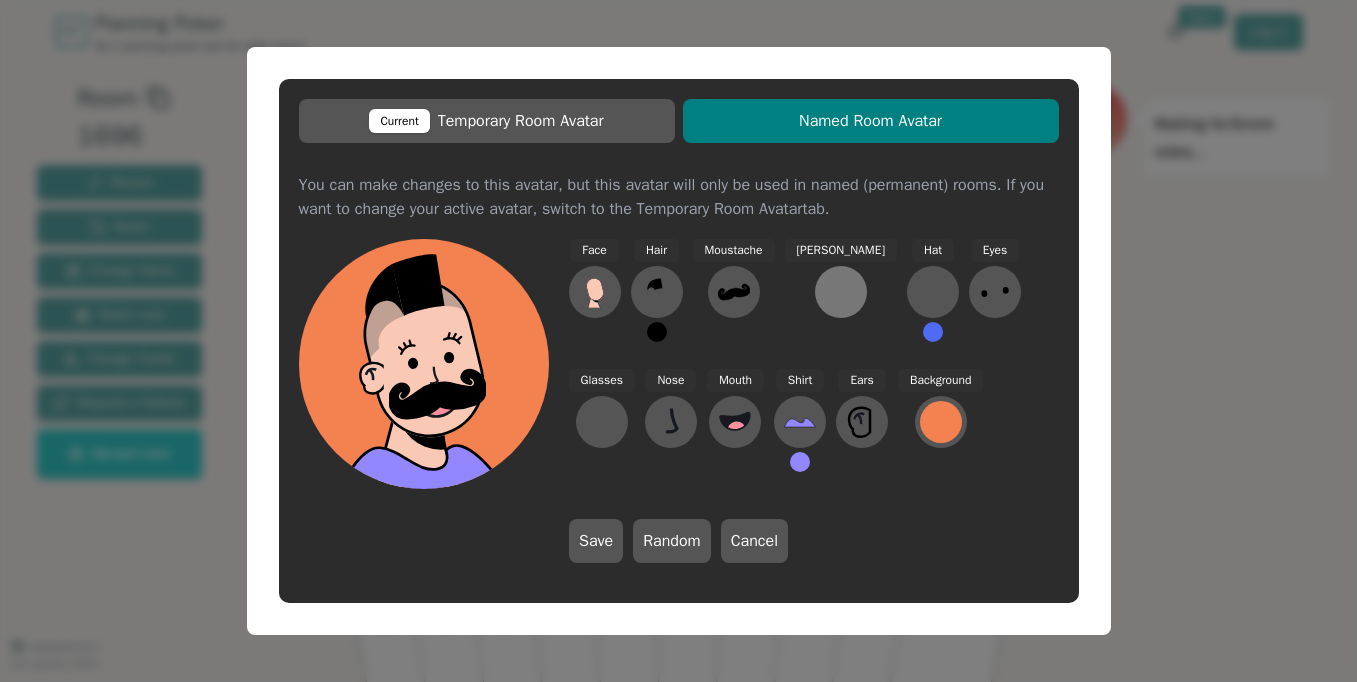 click at bounding box center (841, 292) 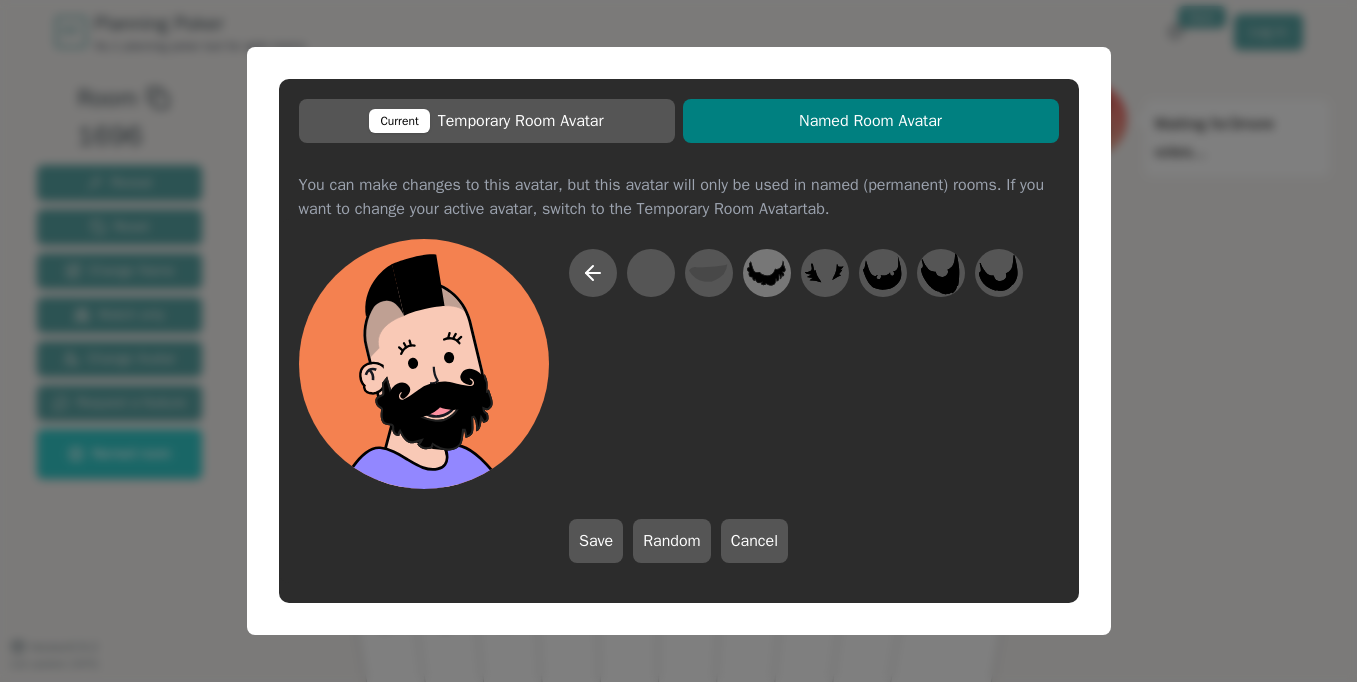 click 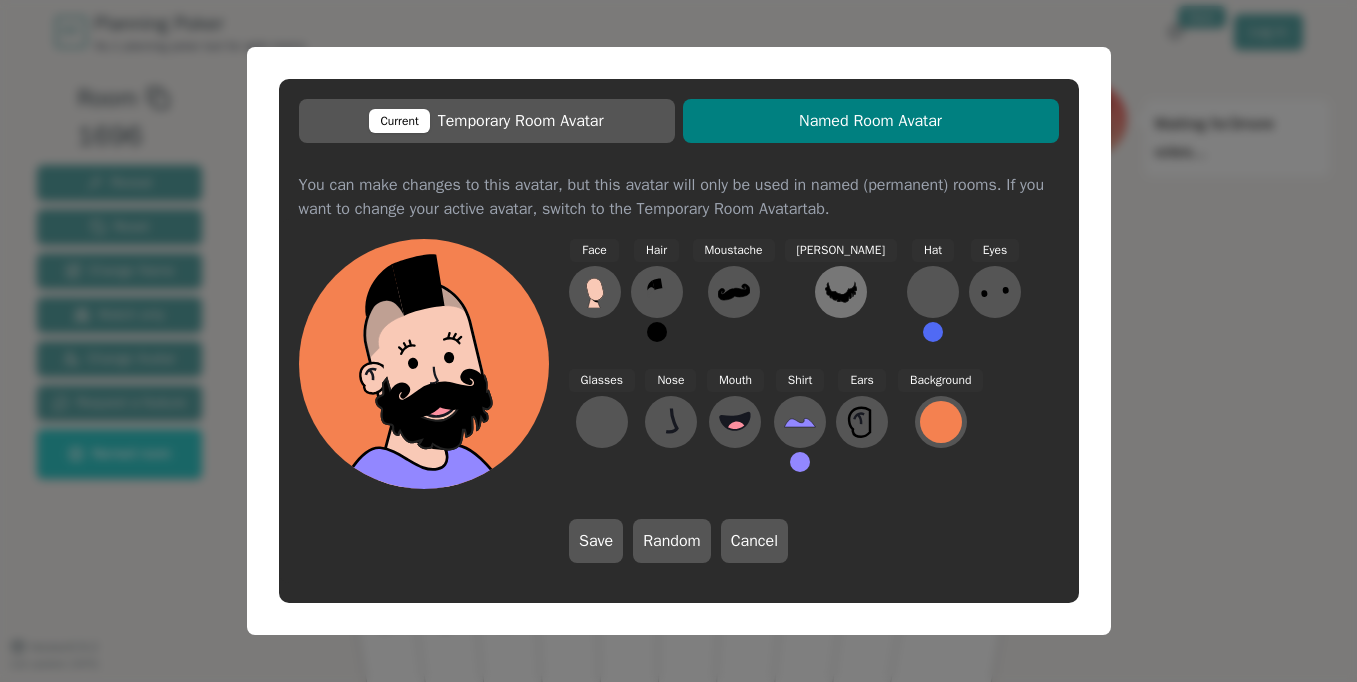 click 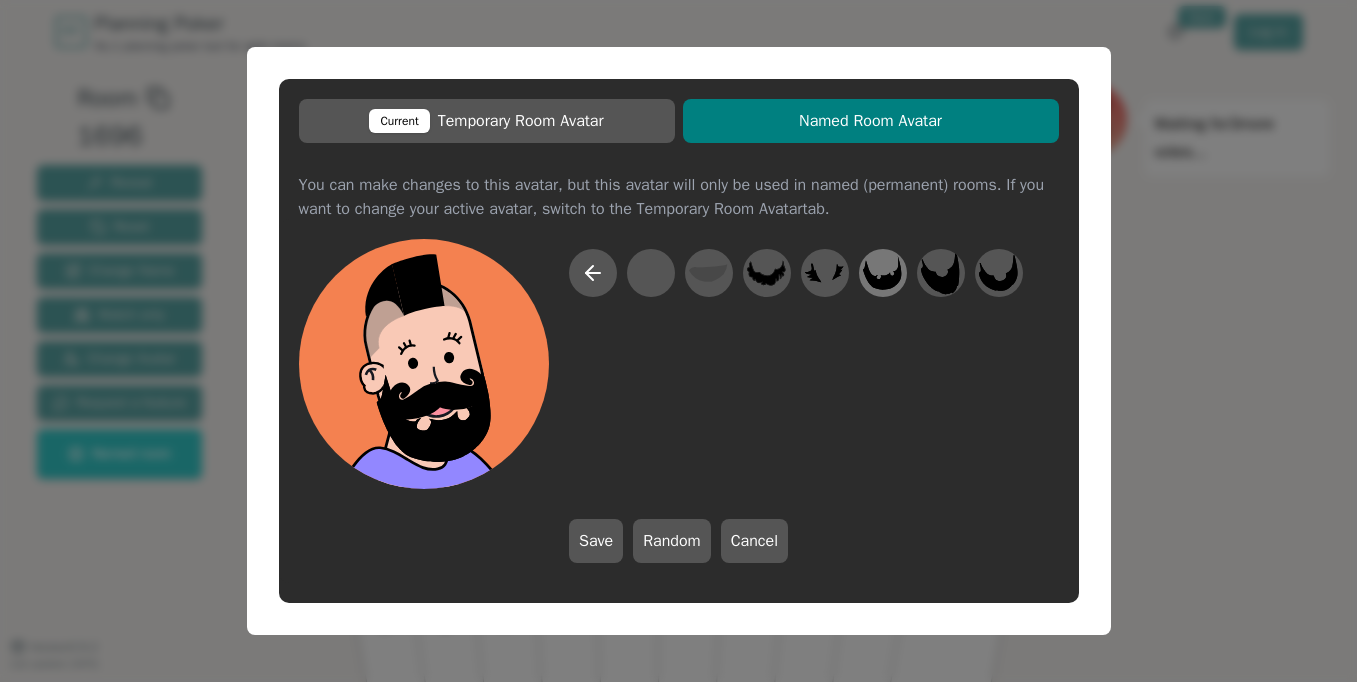 click 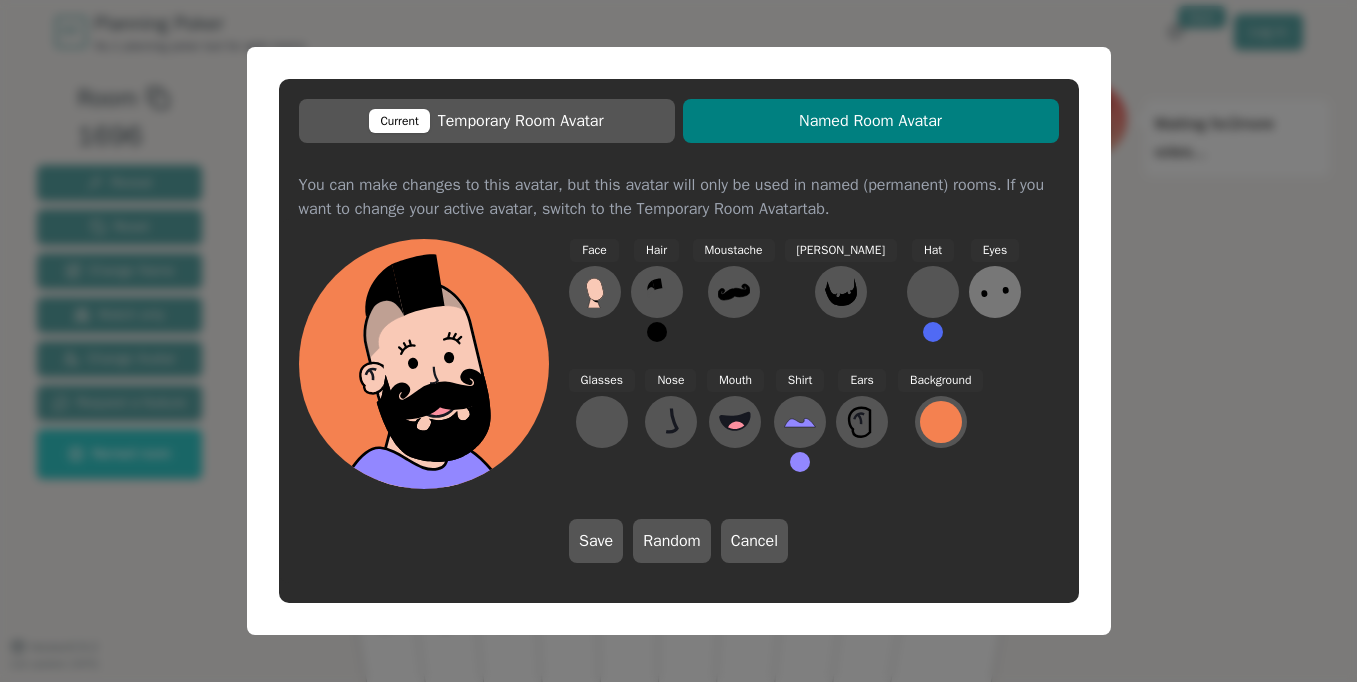 click 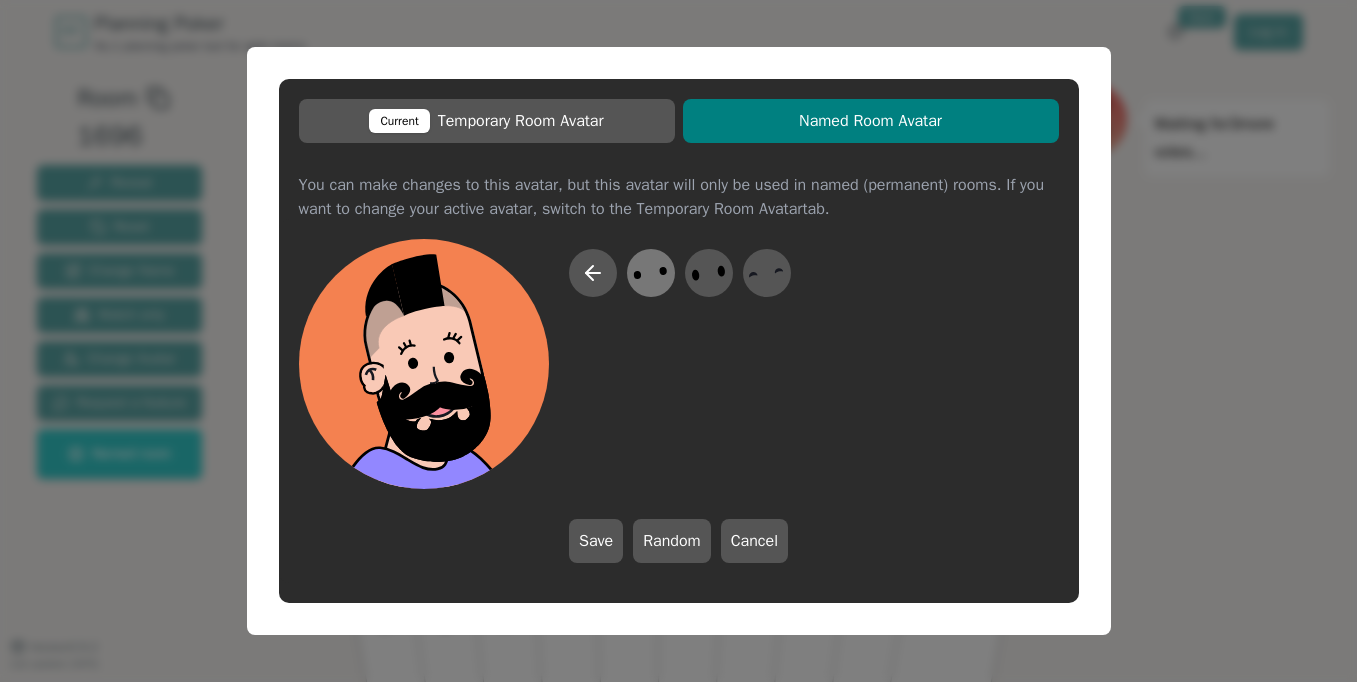 click 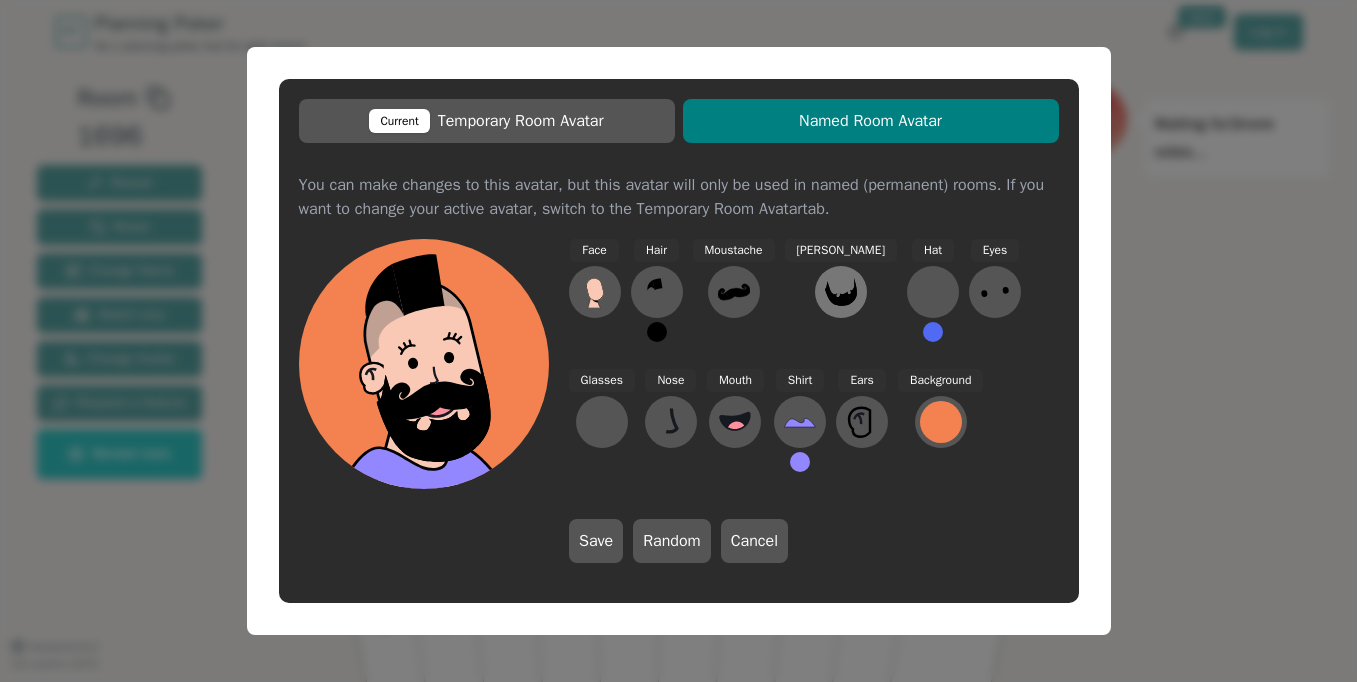 click 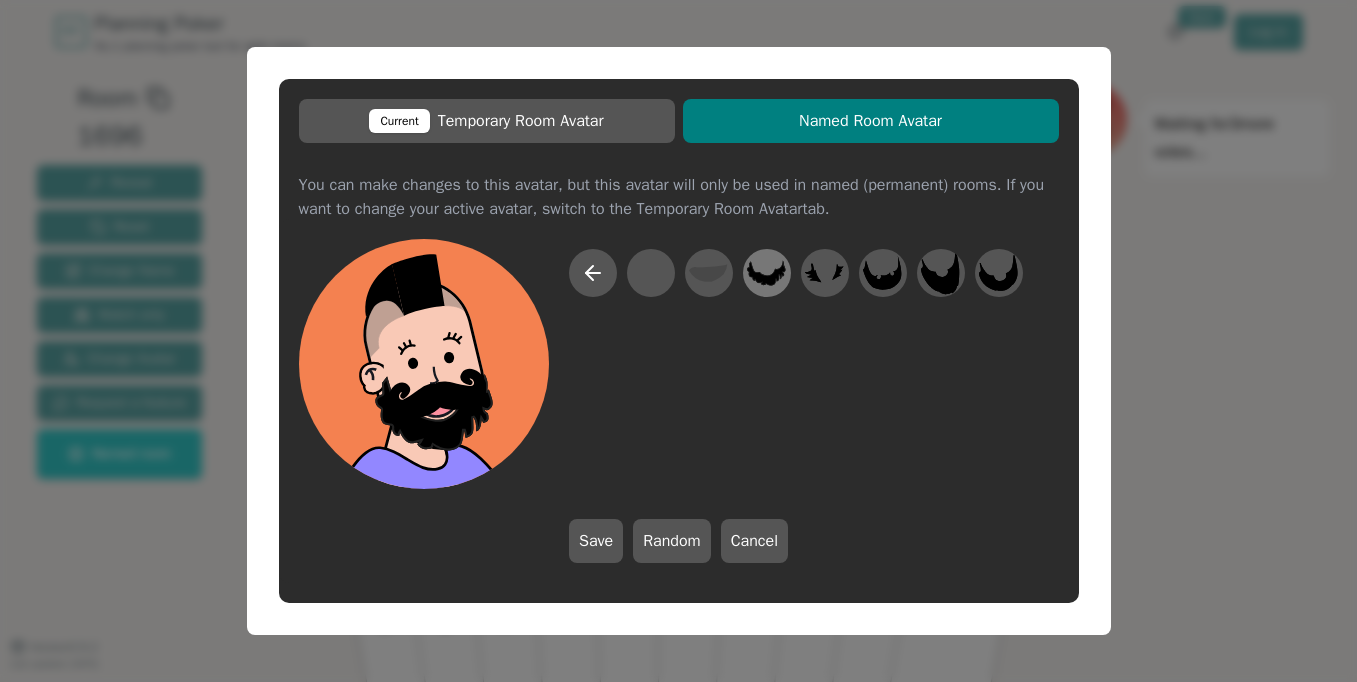 click 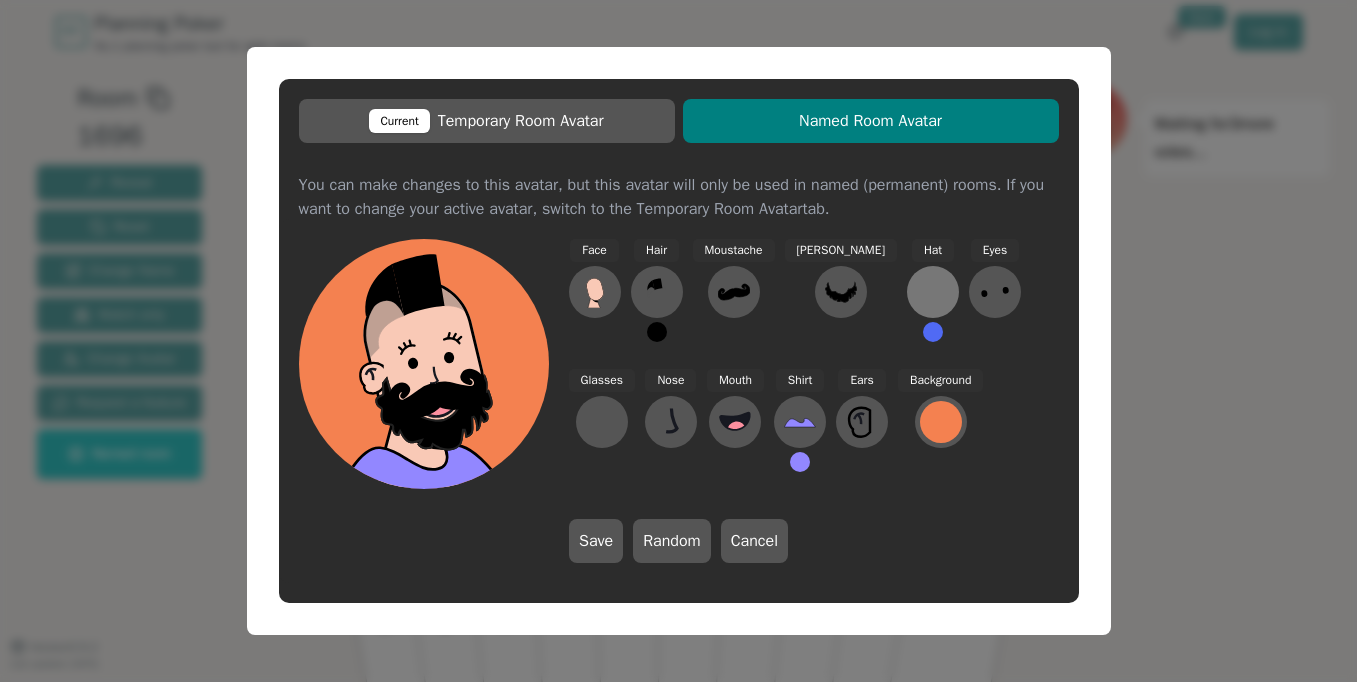 click at bounding box center (933, 292) 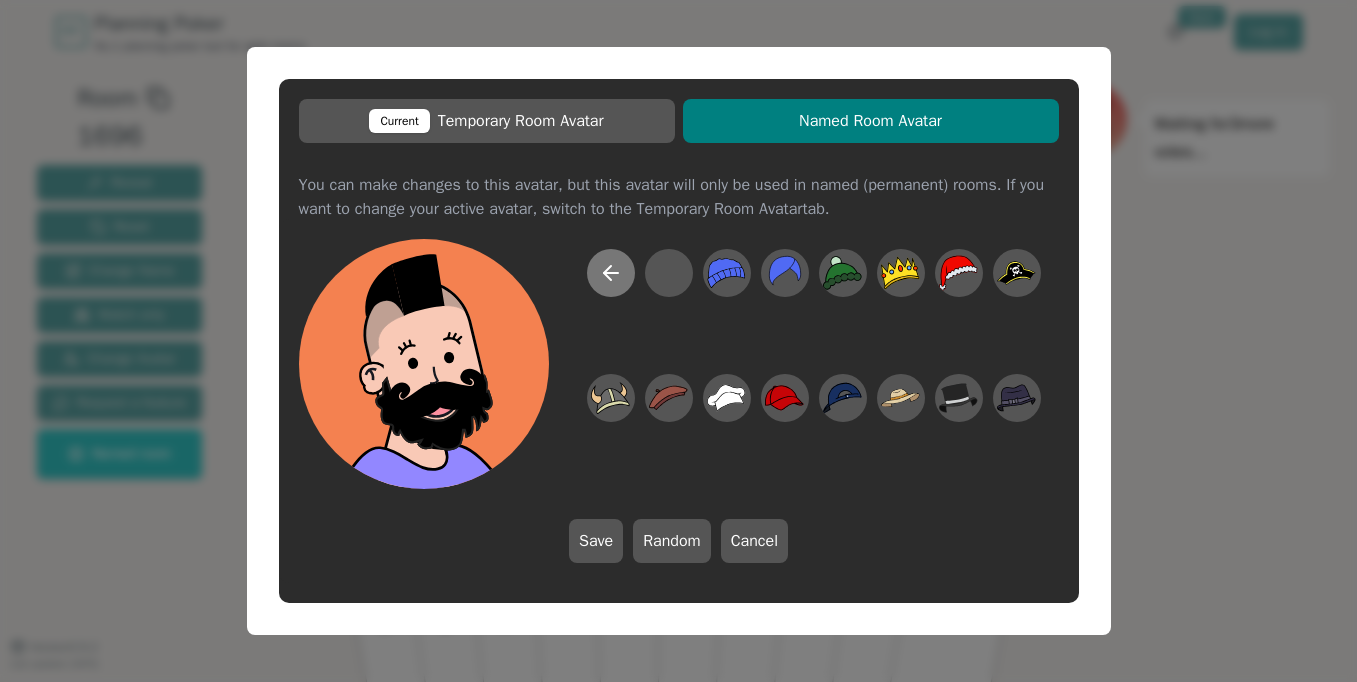 click at bounding box center (611, 273) 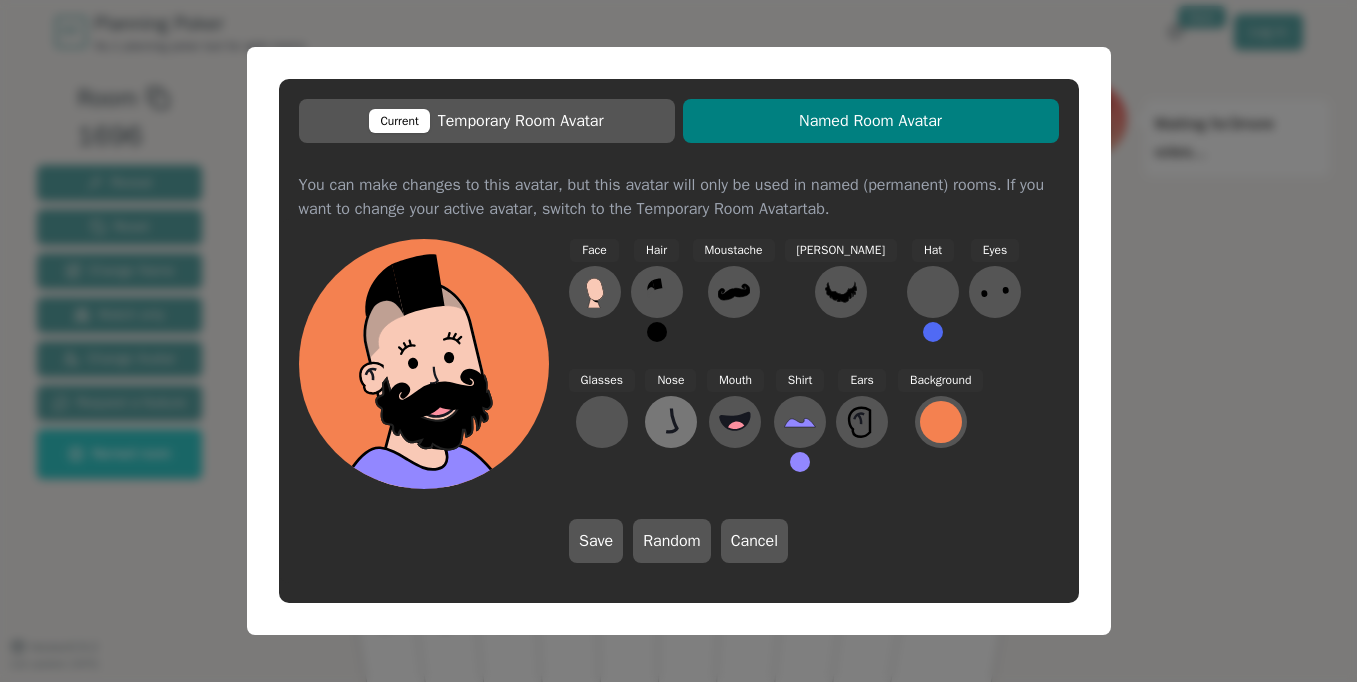 click 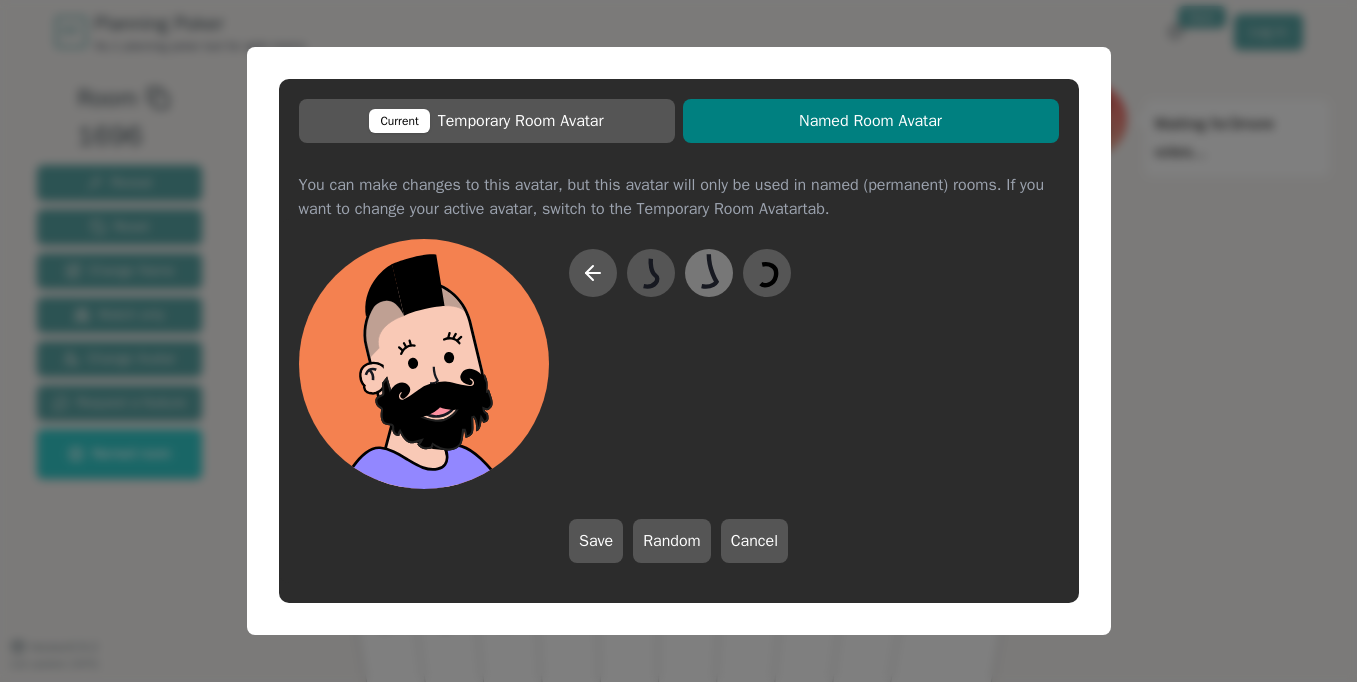 click 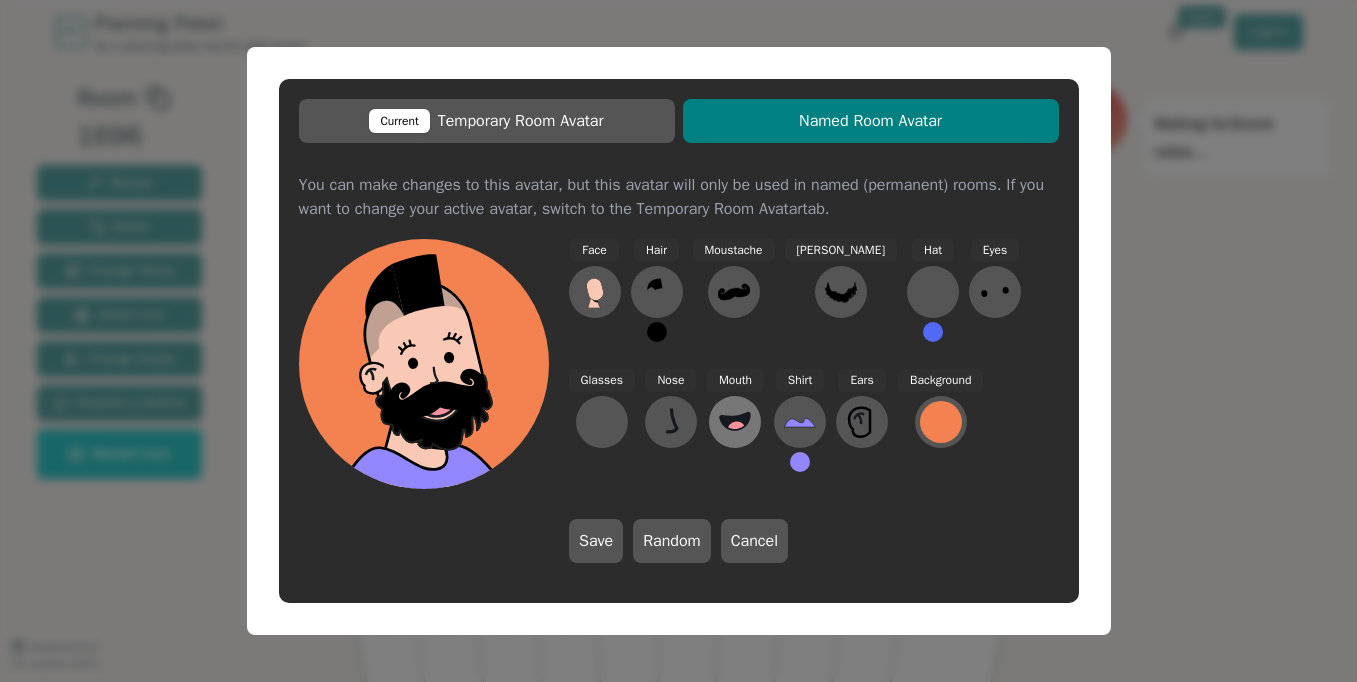 click at bounding box center (735, 422) 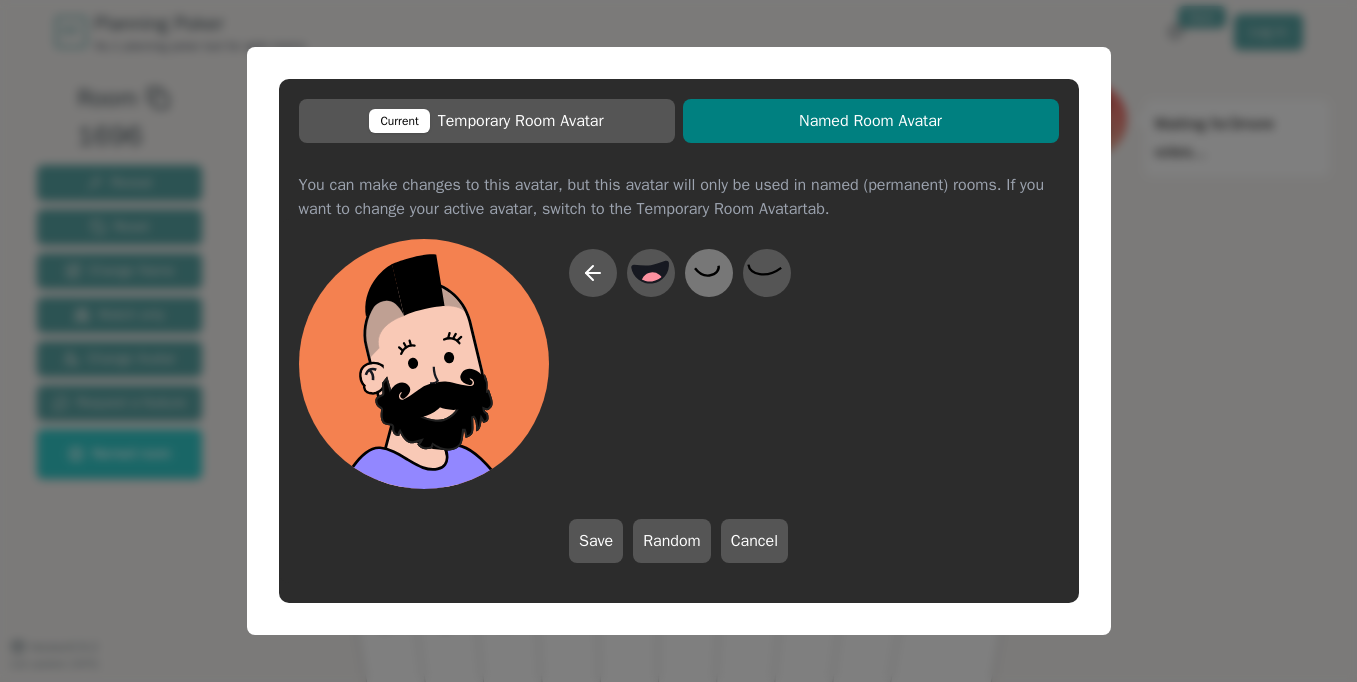 click 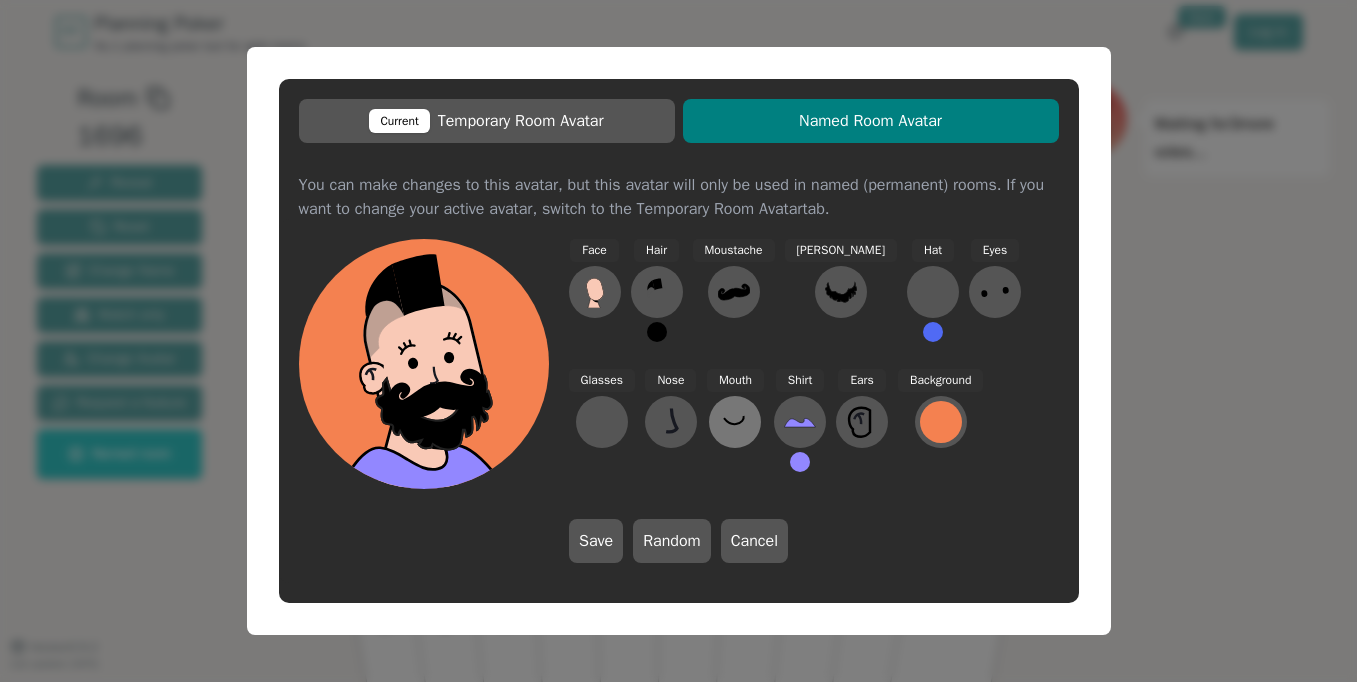 click 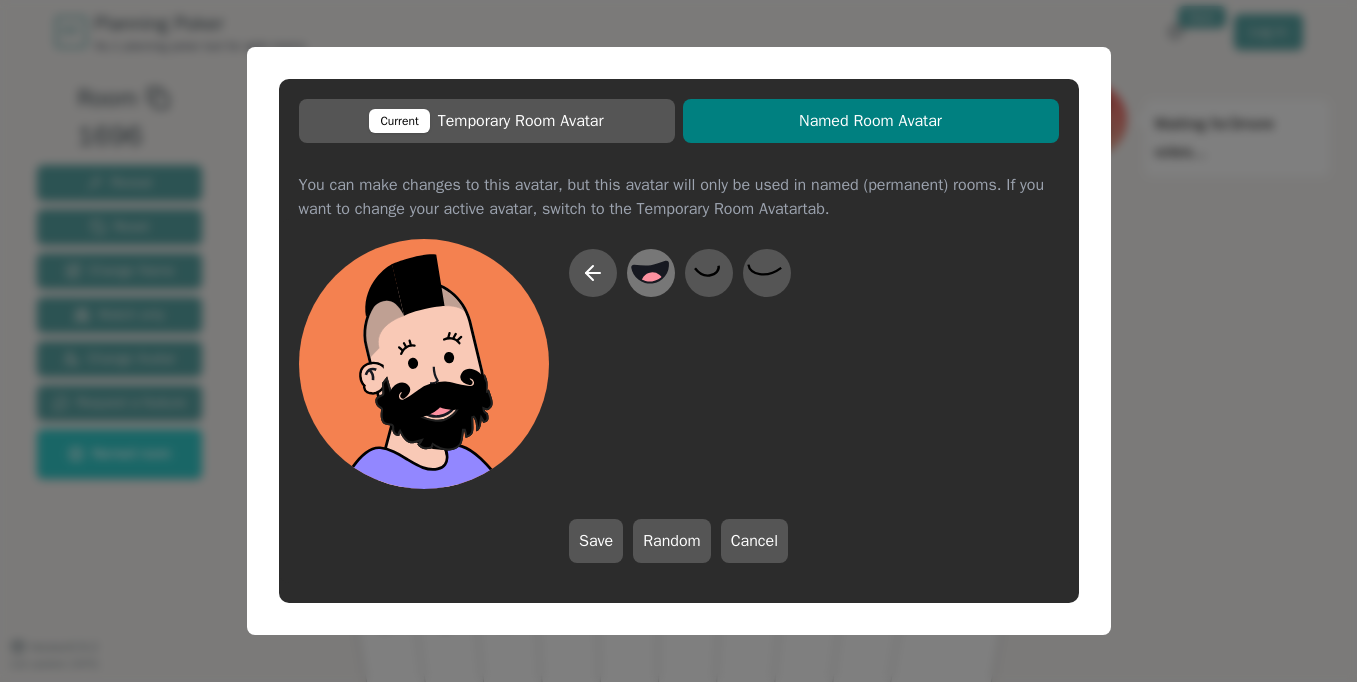 click 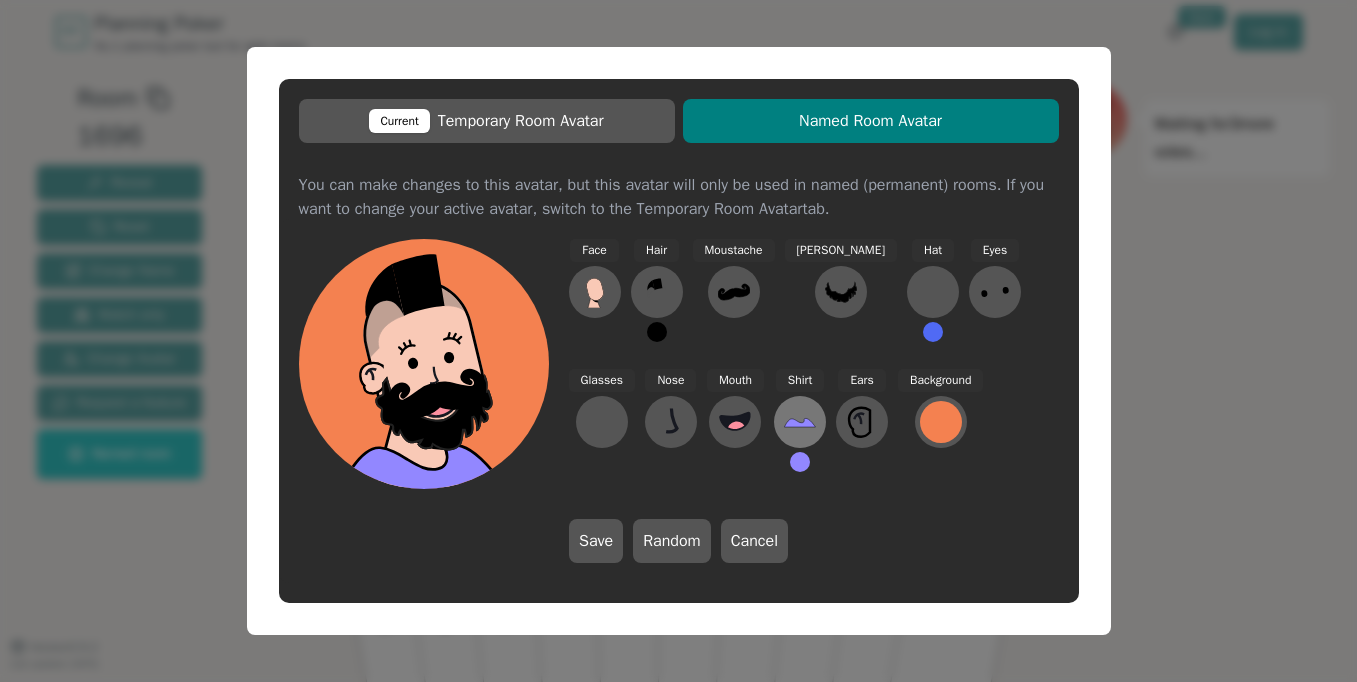 click 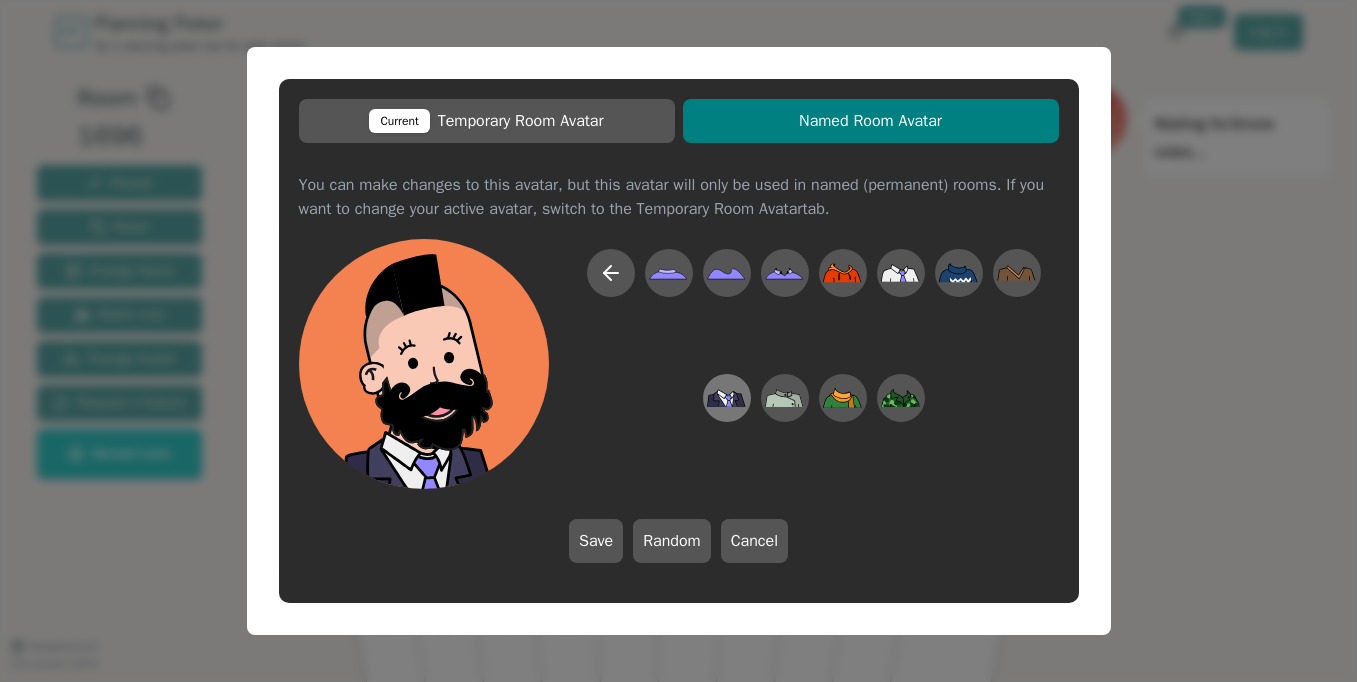 click 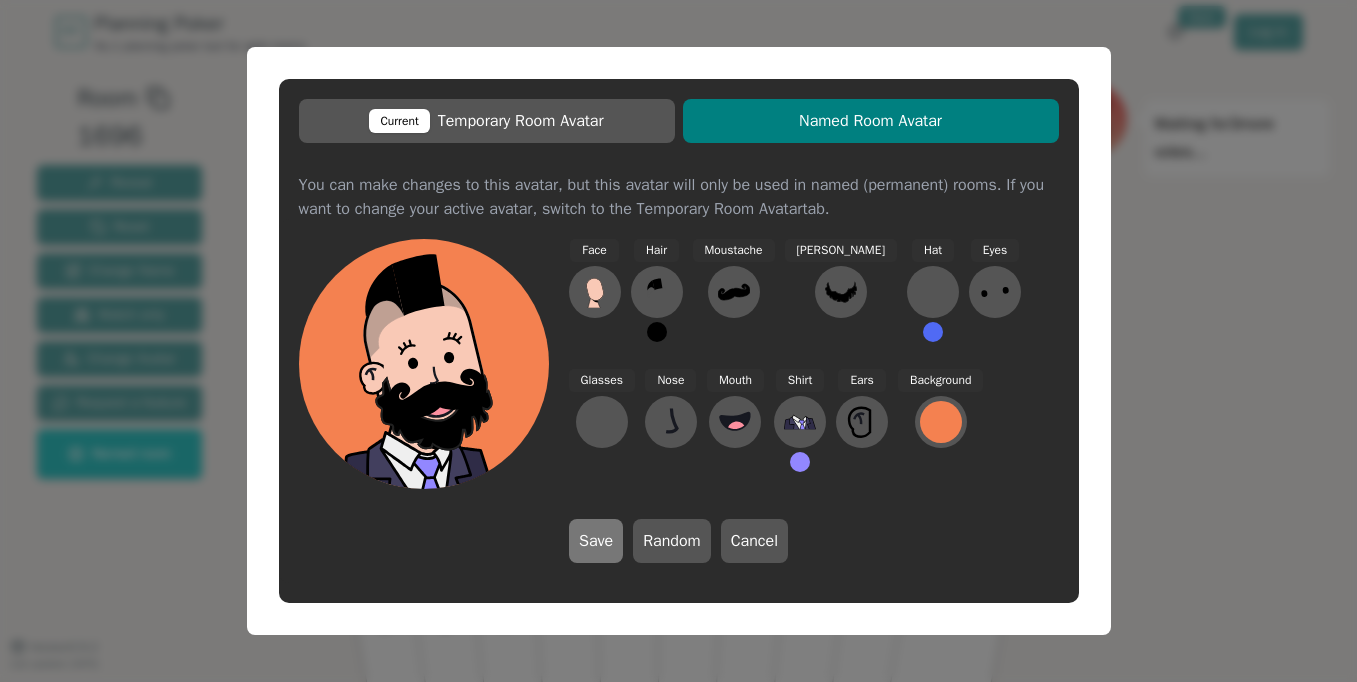 click on "Save" at bounding box center (596, 541) 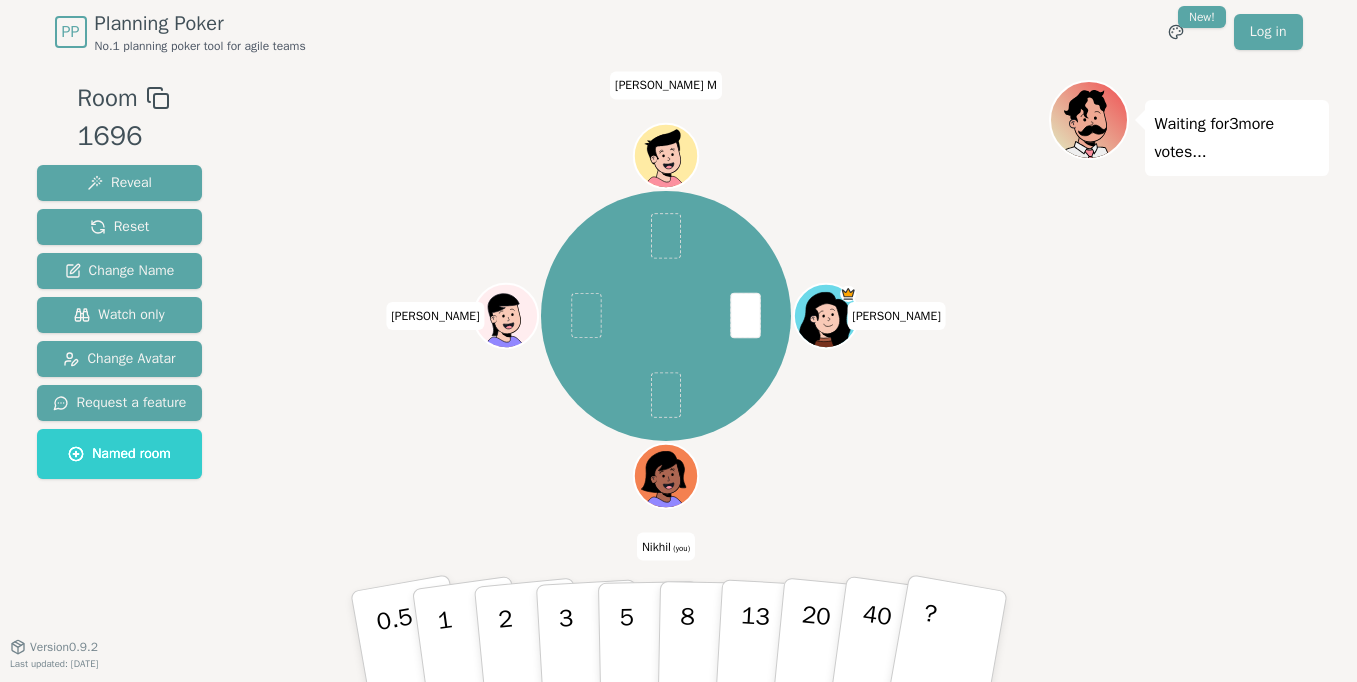 click 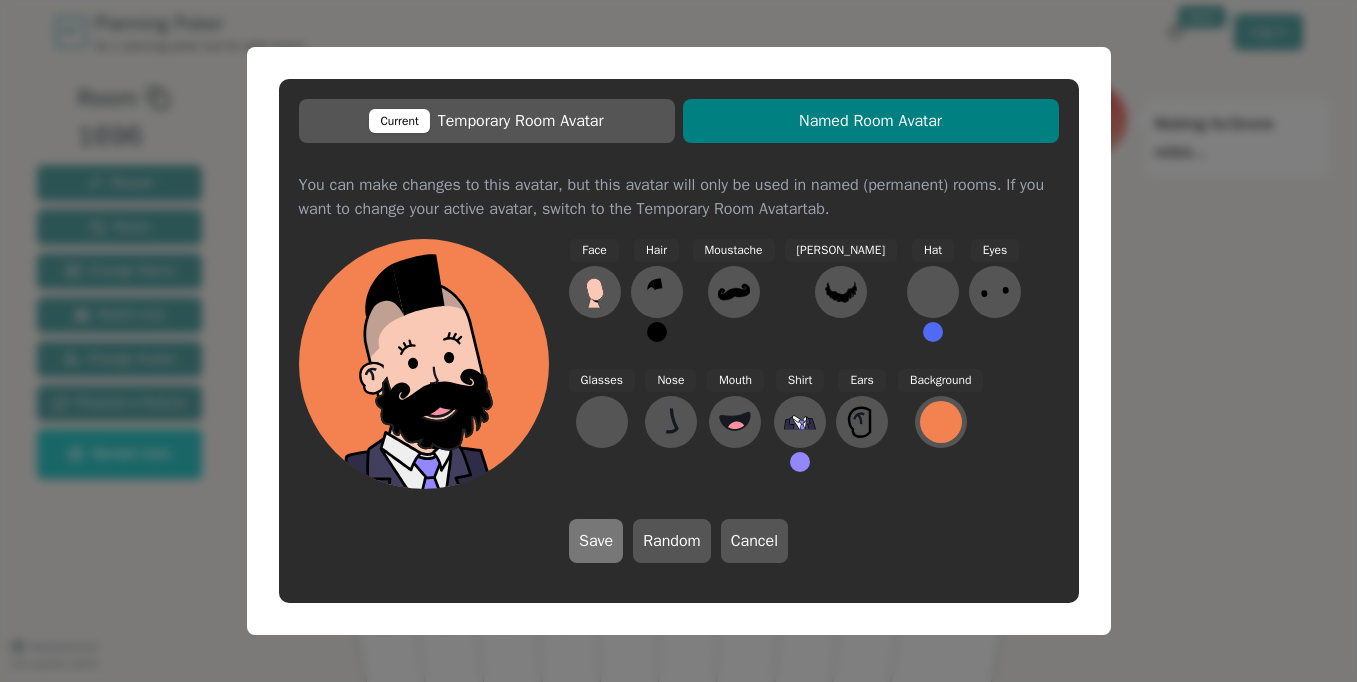 click on "Save" at bounding box center (596, 541) 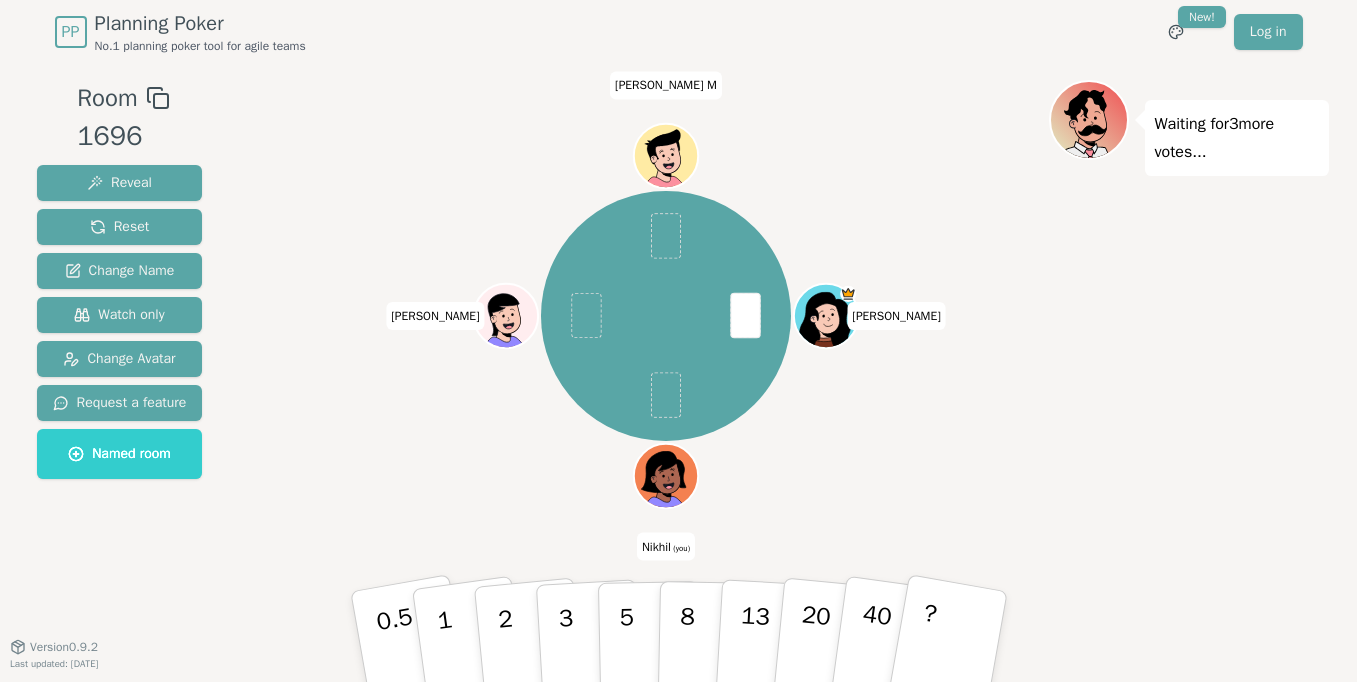 click 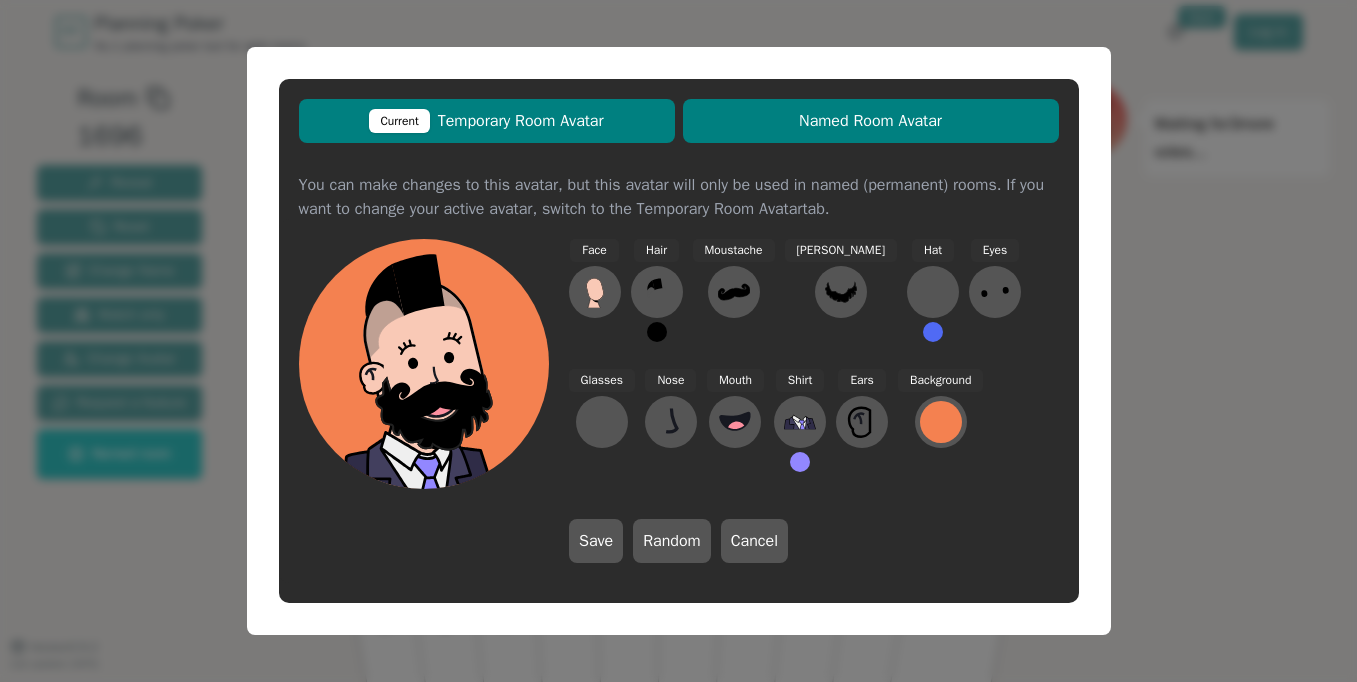 click on "Current Temporary Room Avatar" at bounding box center (487, 121) 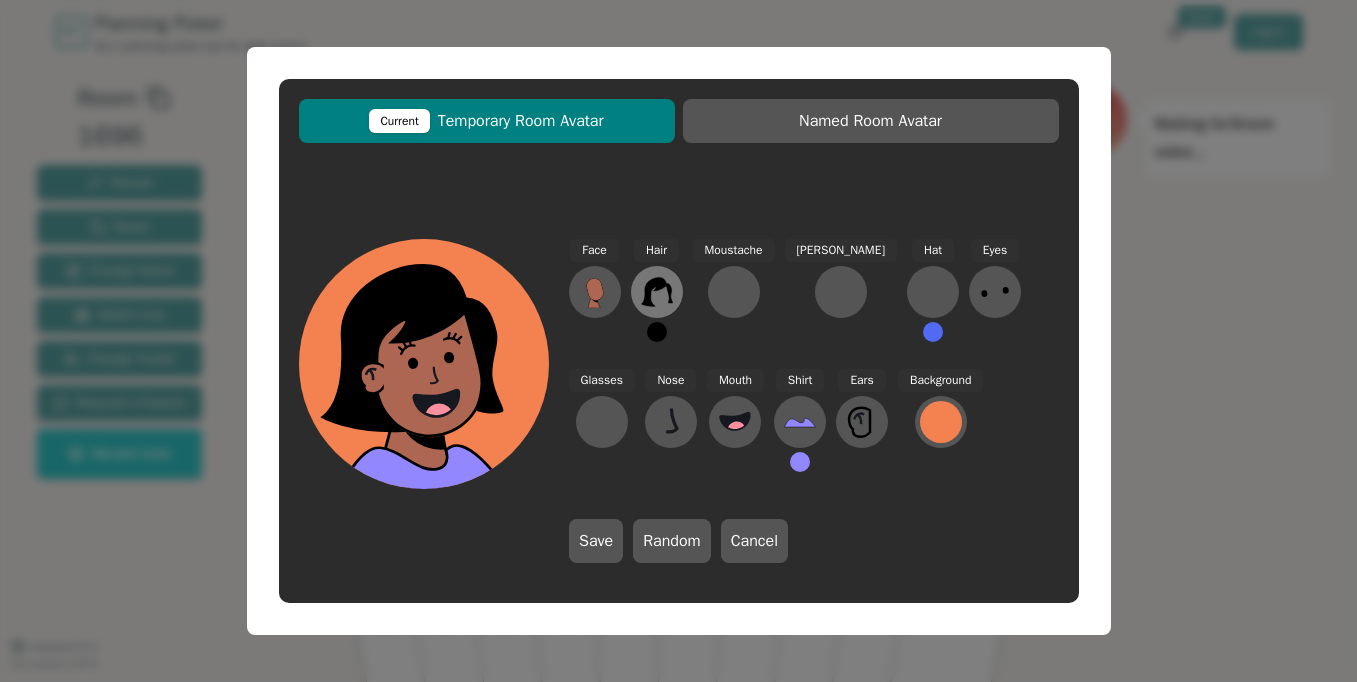 click 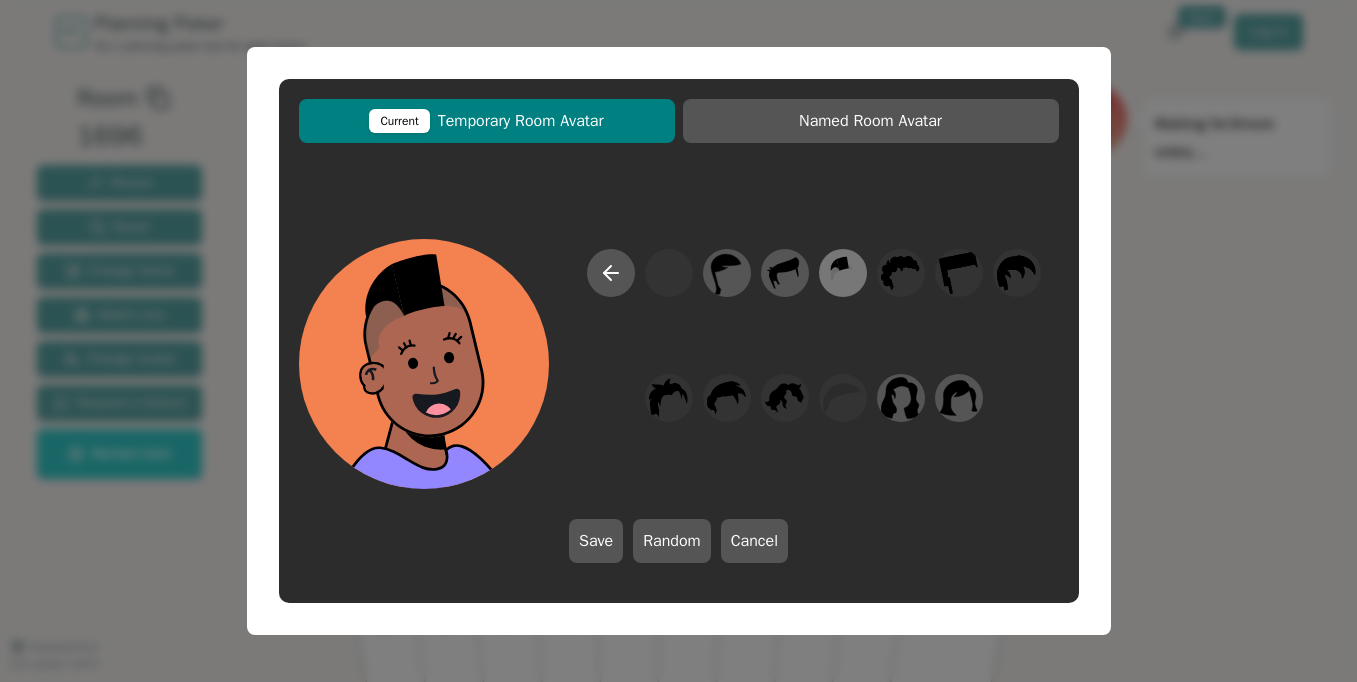 click 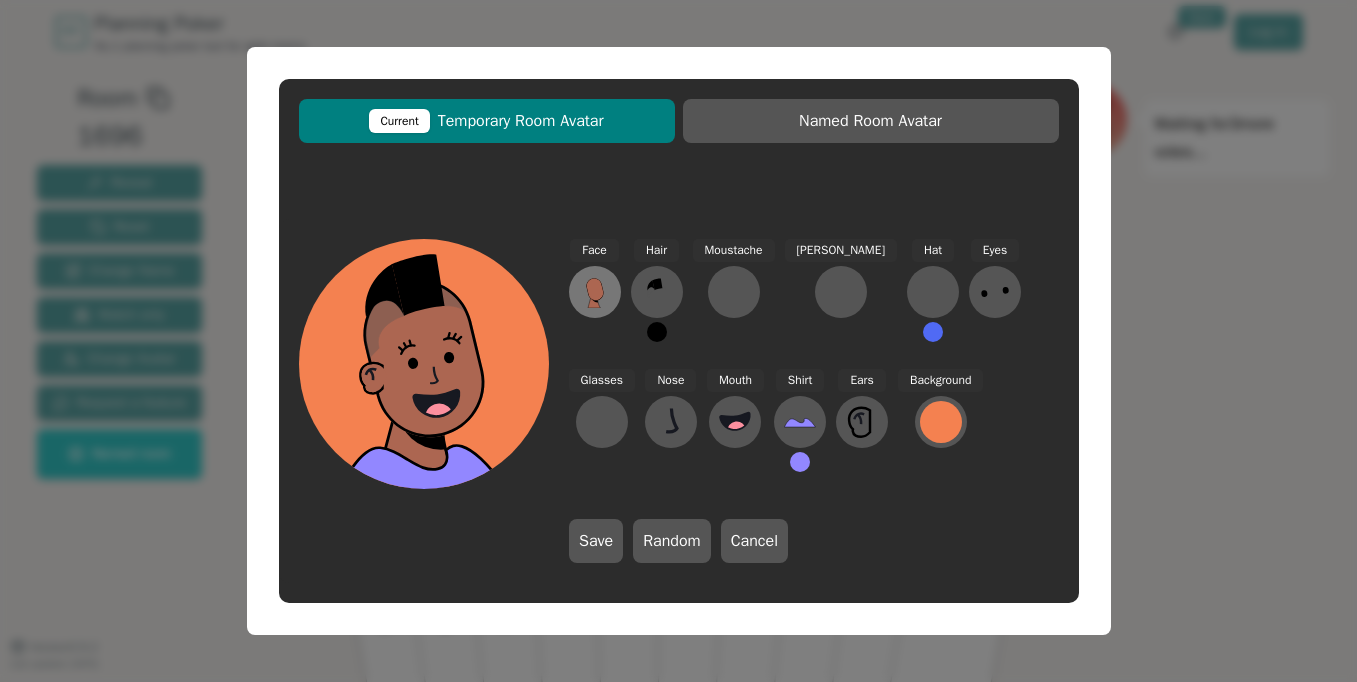 click 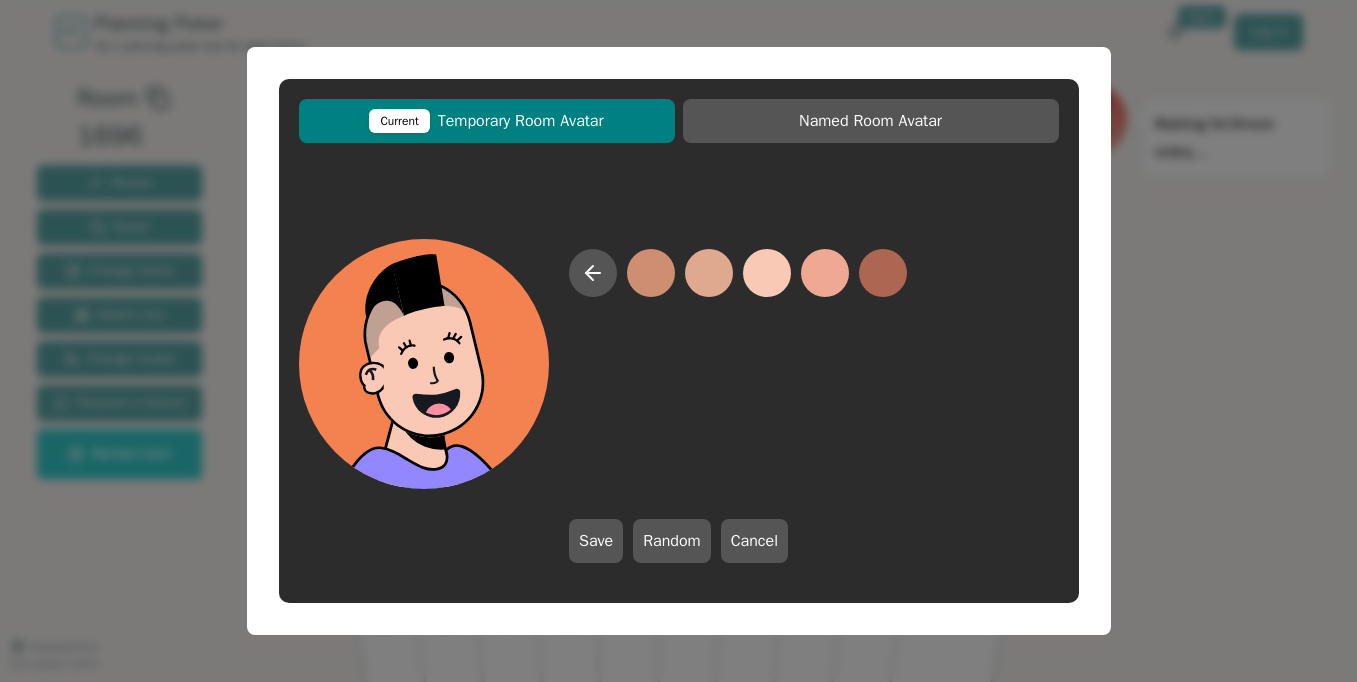 click at bounding box center (767, 273) 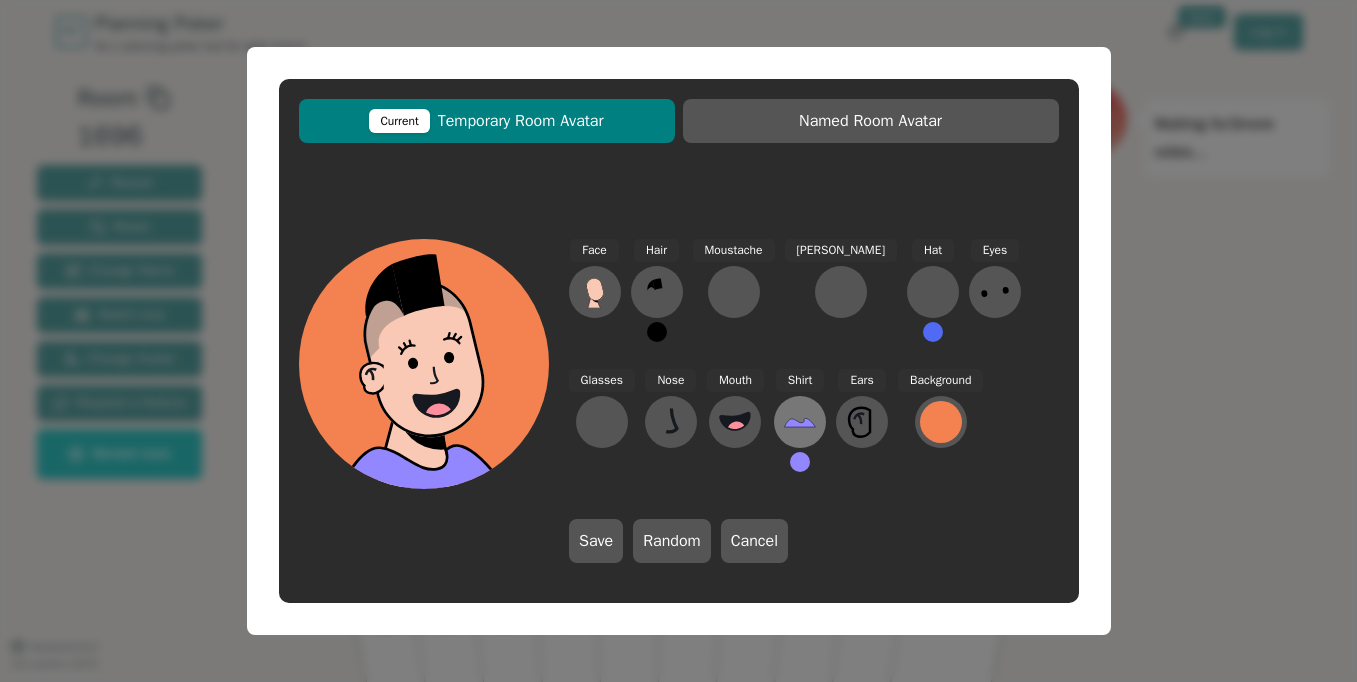 click 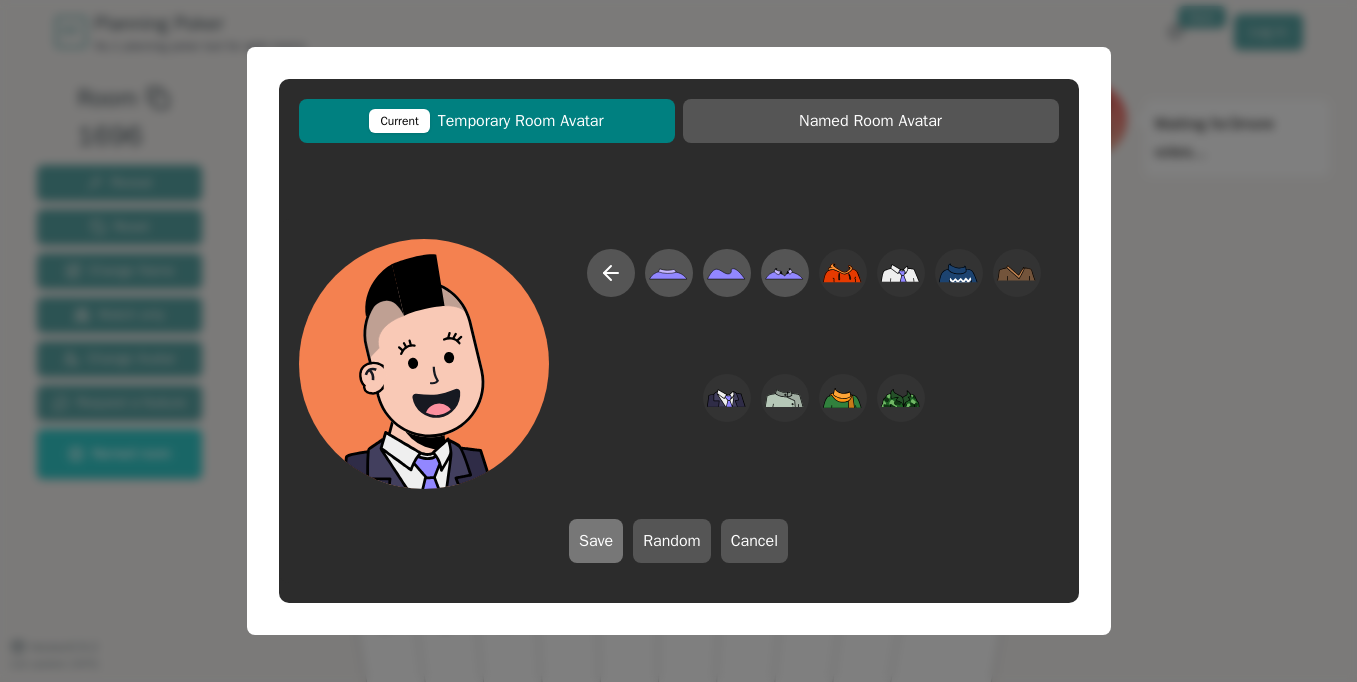 click on "Save" at bounding box center (596, 541) 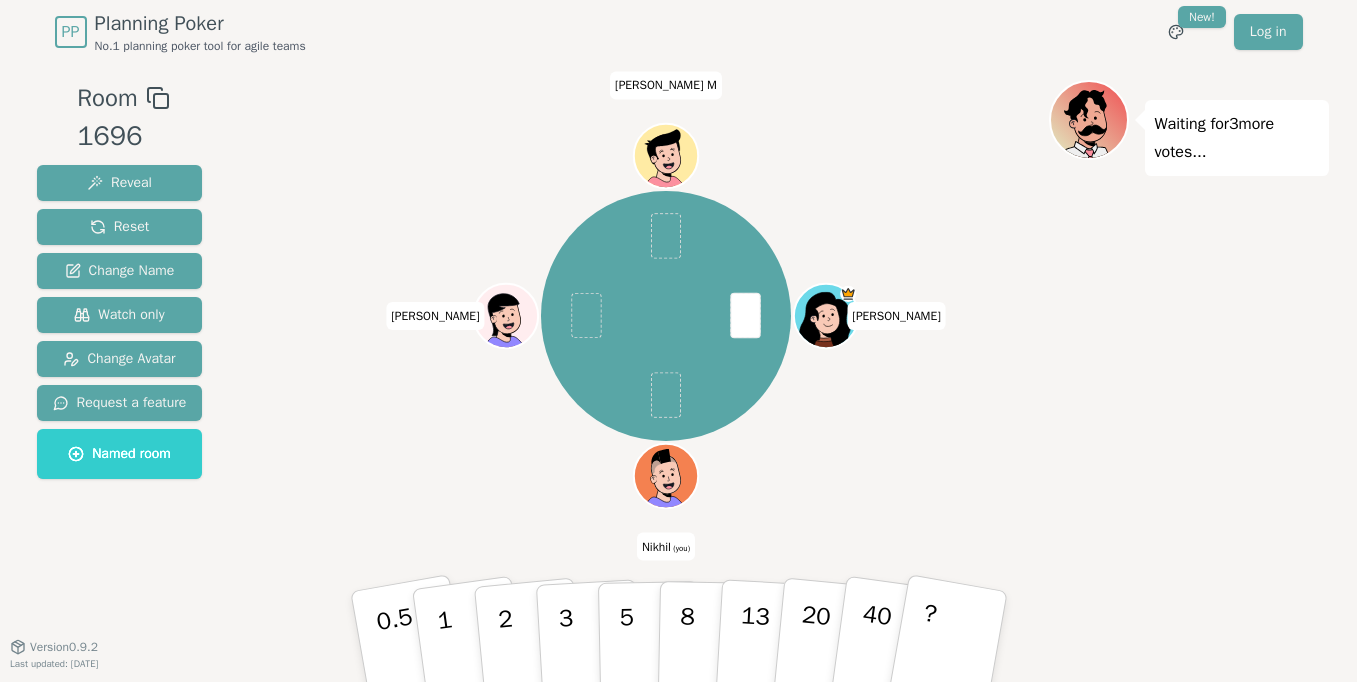 click at bounding box center (668, 496) 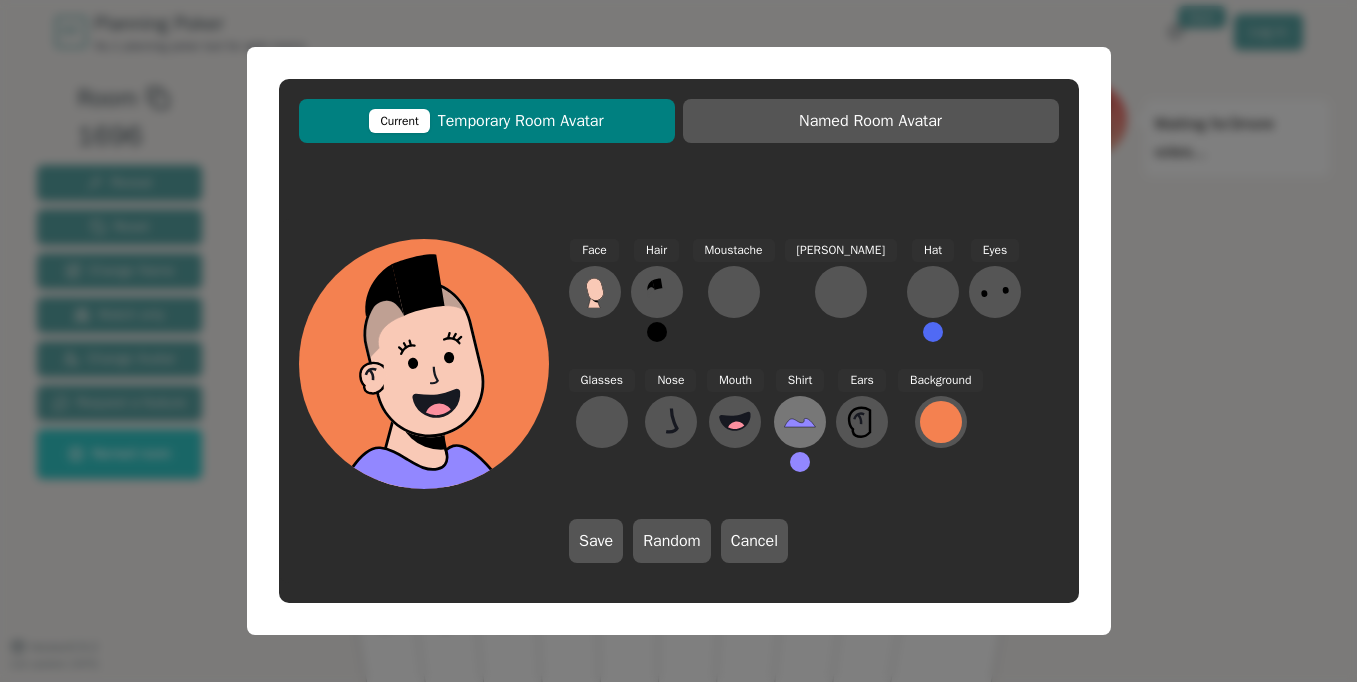 click at bounding box center (800, 422) 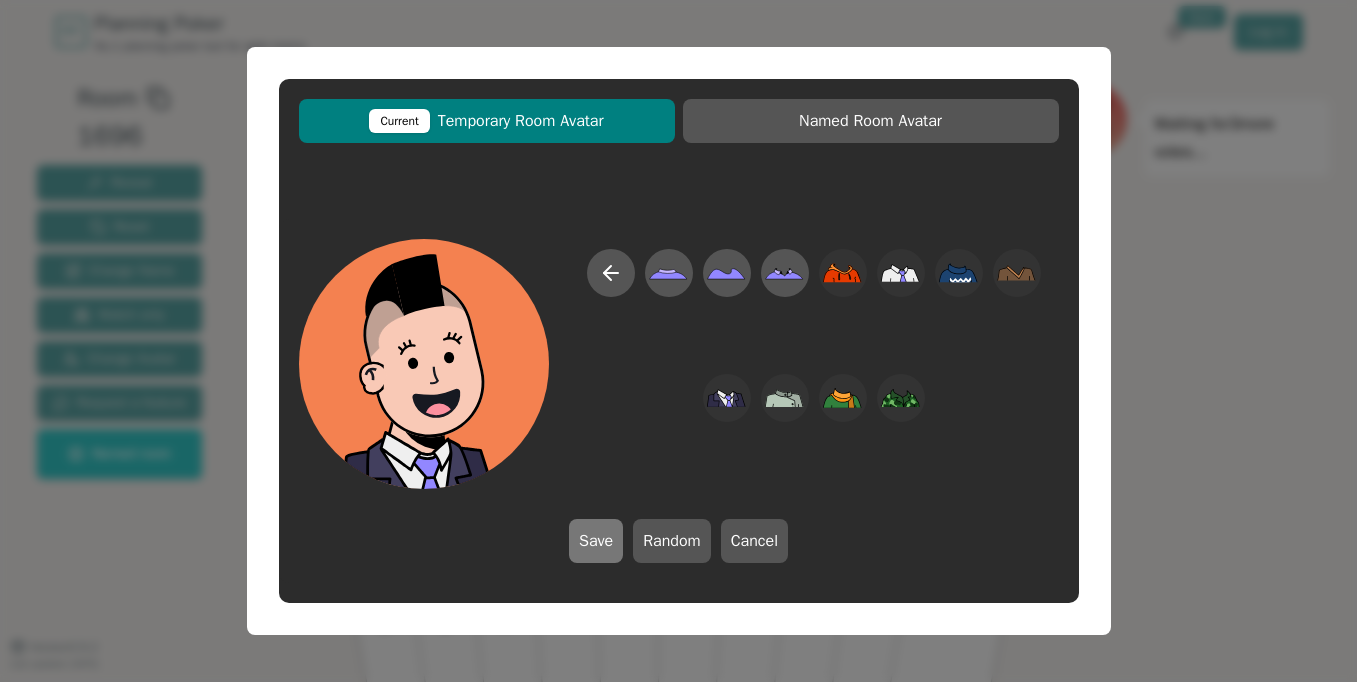 click on "Save" at bounding box center (596, 541) 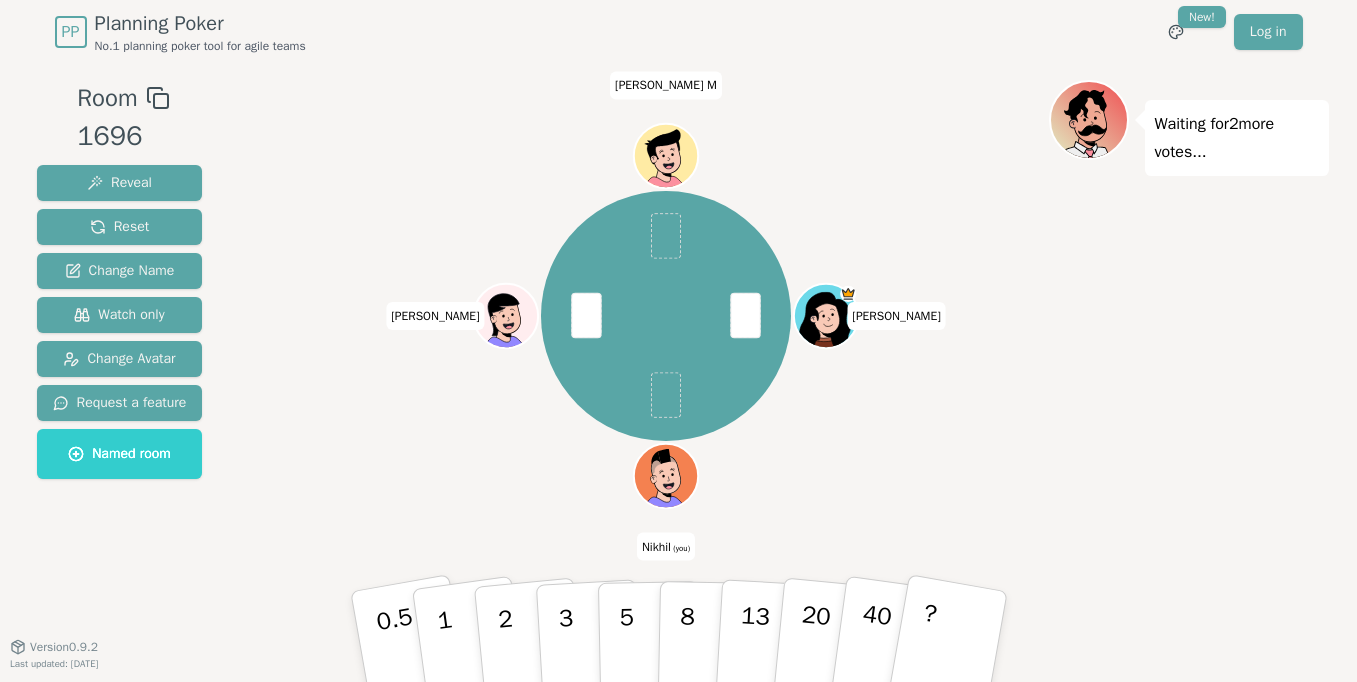 click 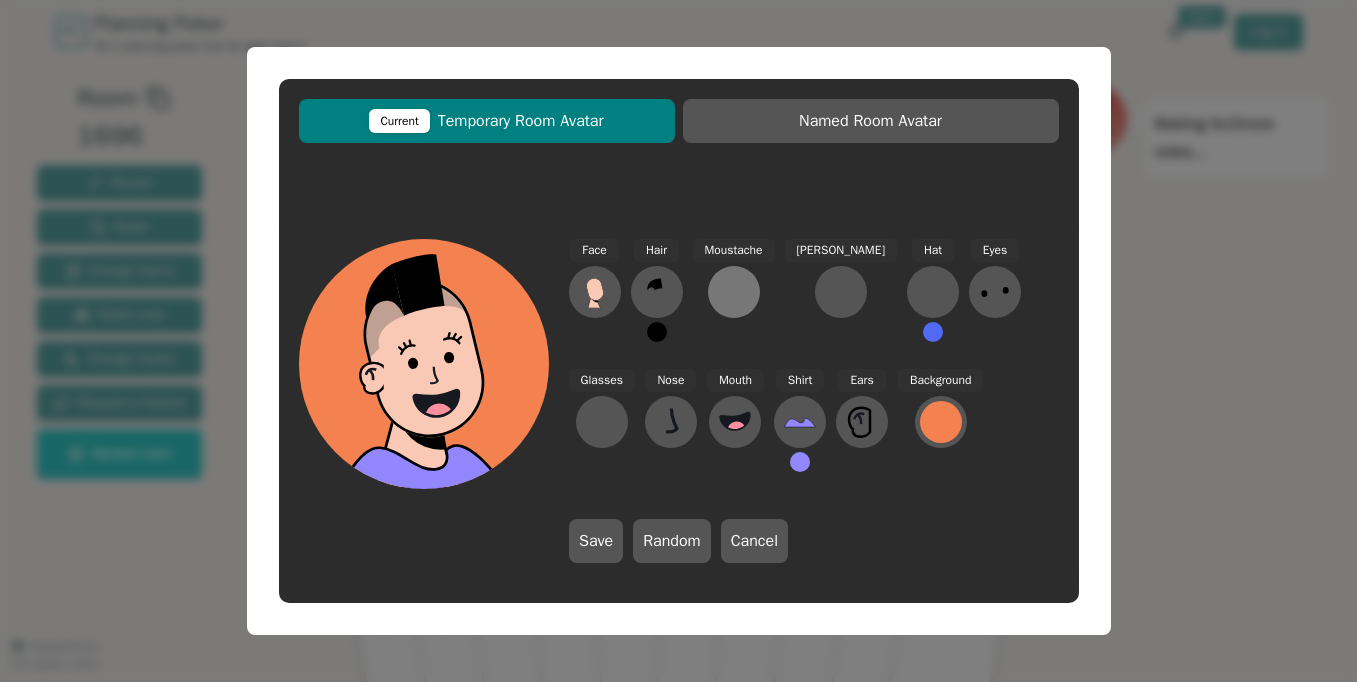 click at bounding box center (734, 292) 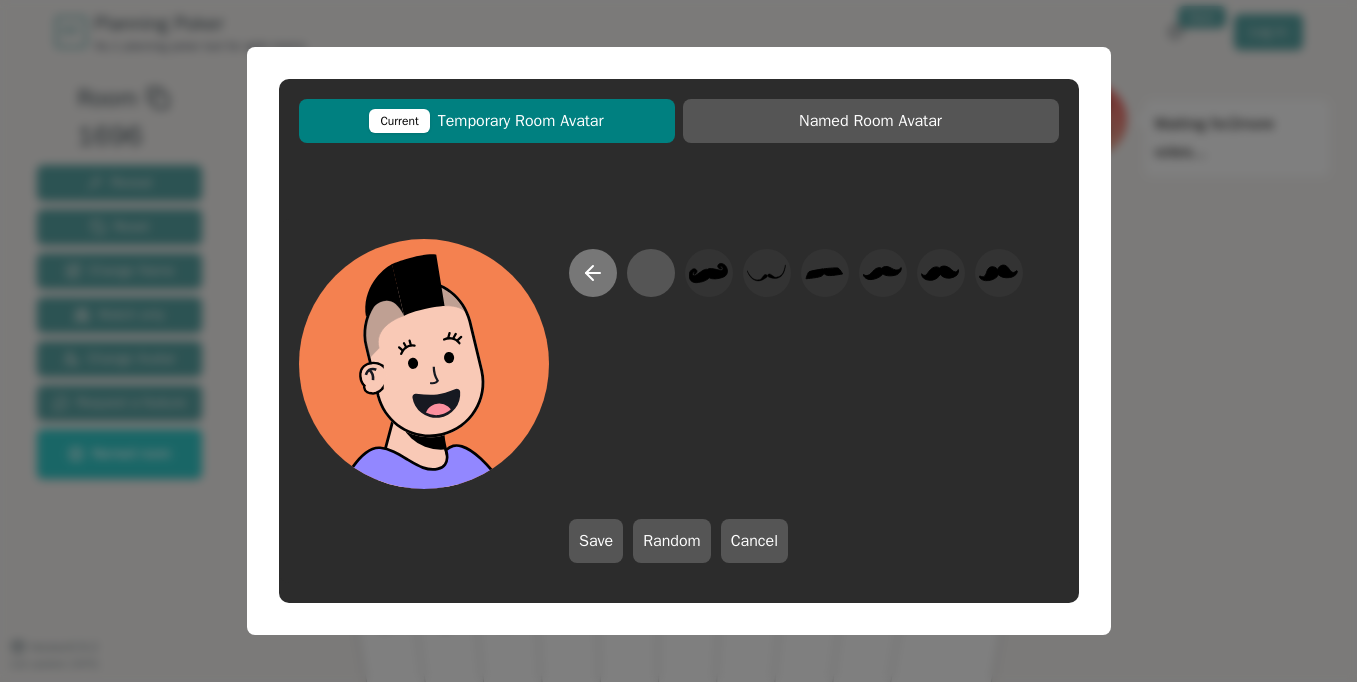 click 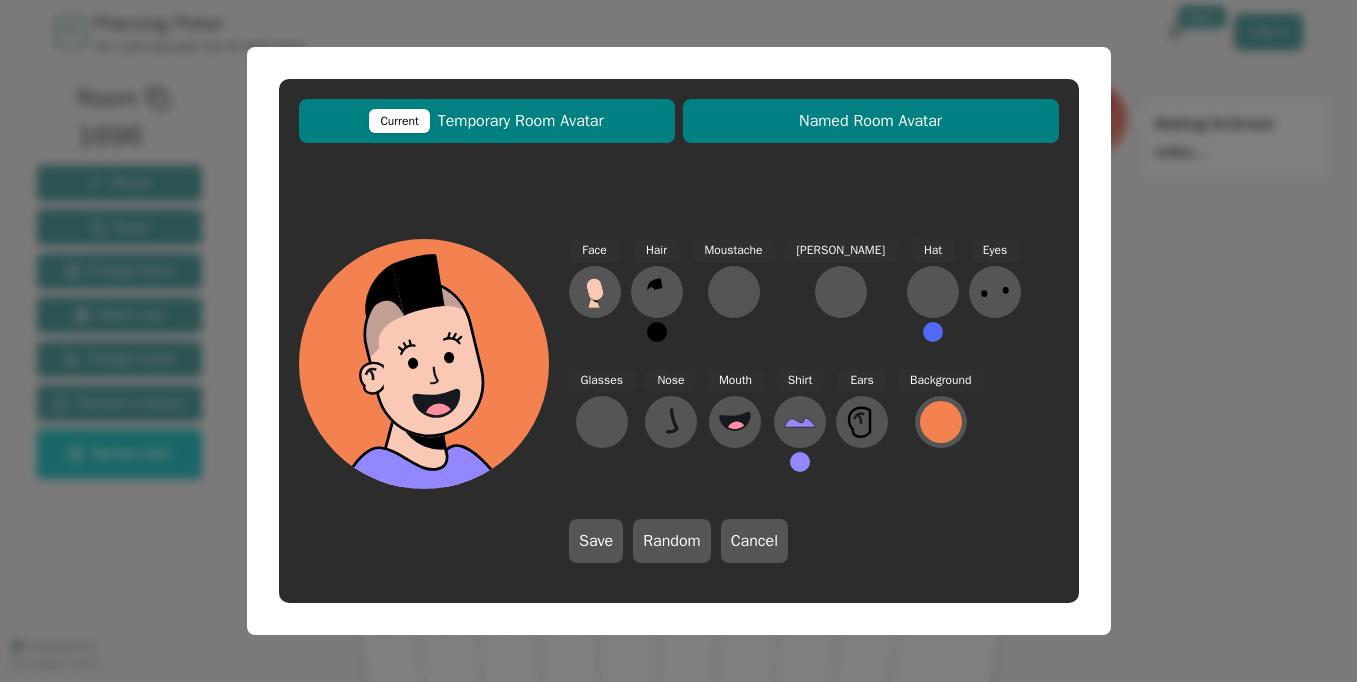 click on "Named Room Avatar" at bounding box center [871, 121] 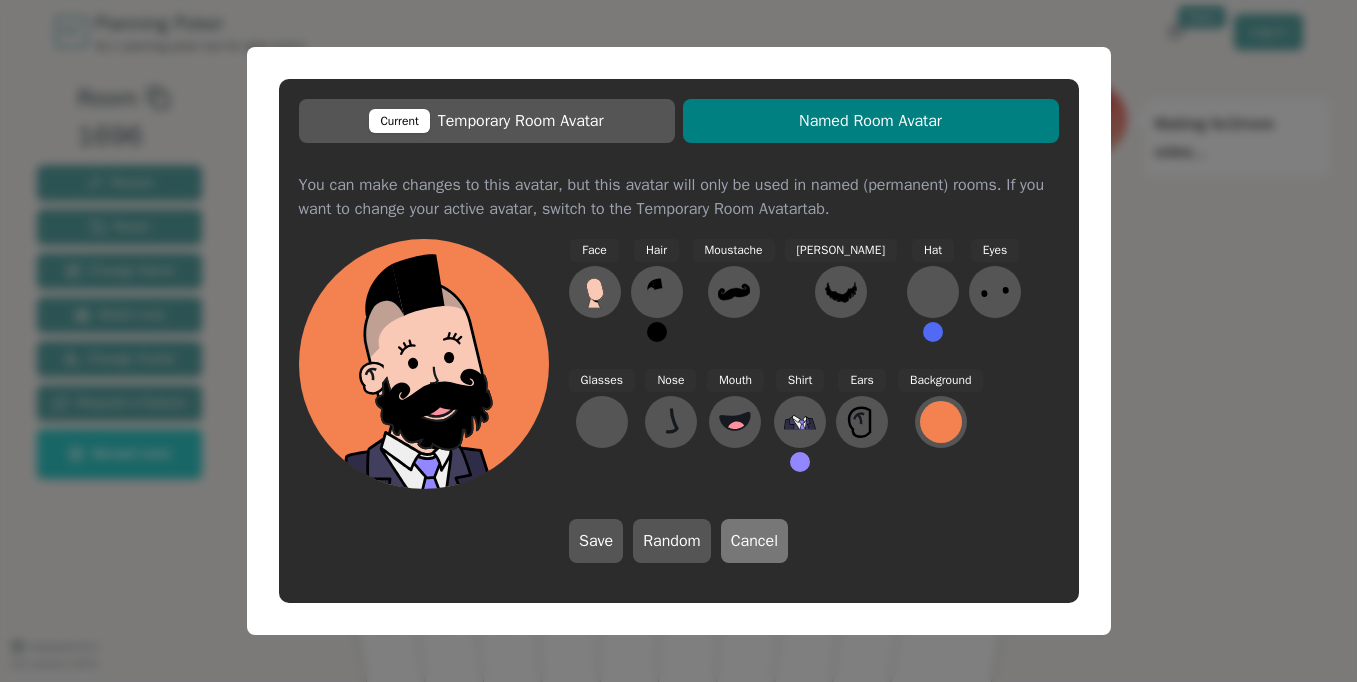 click on "Cancel" at bounding box center [754, 541] 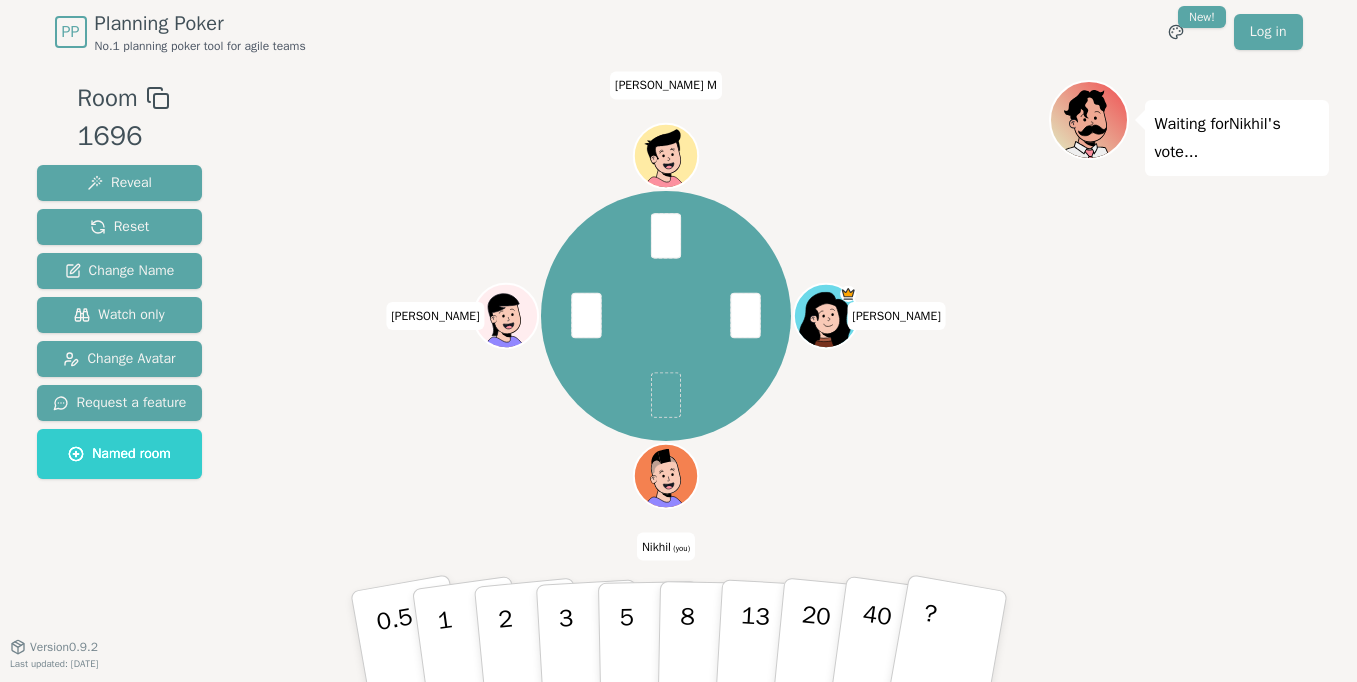 click 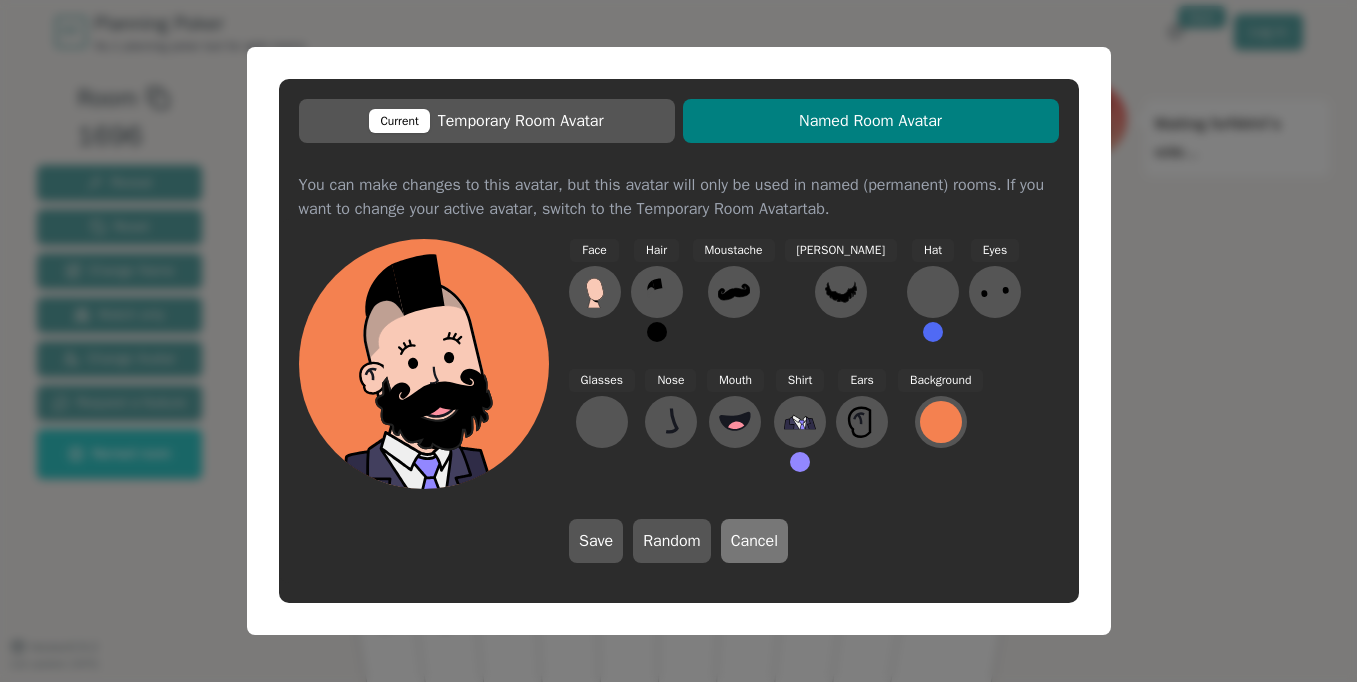 click on "Cancel" at bounding box center [754, 541] 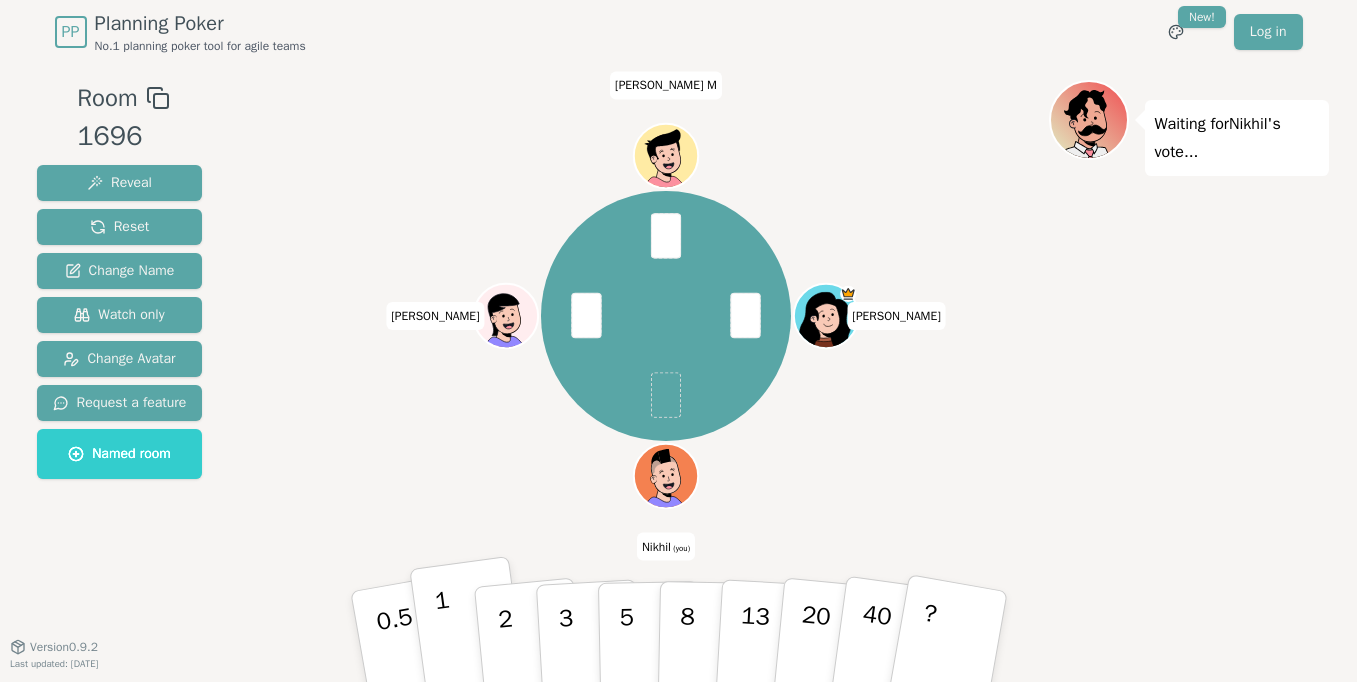 click on "1" at bounding box center (446, 639) 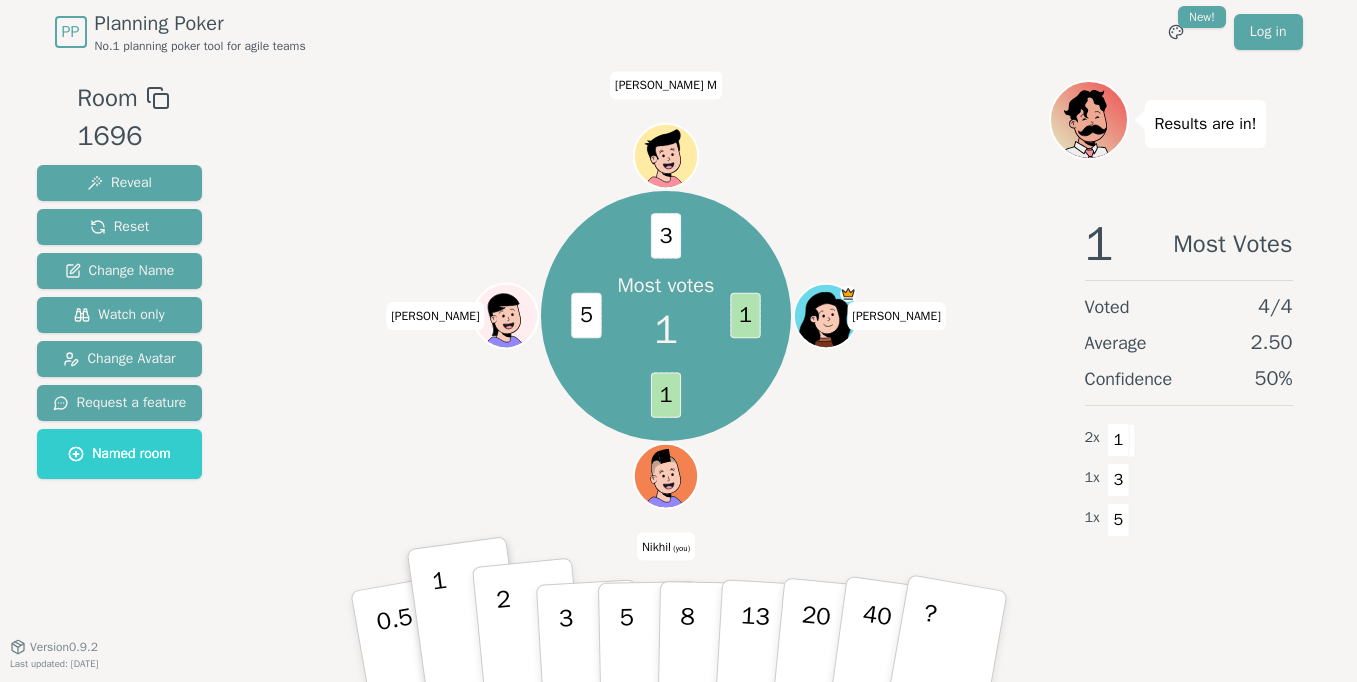 click on "2" at bounding box center [506, 639] 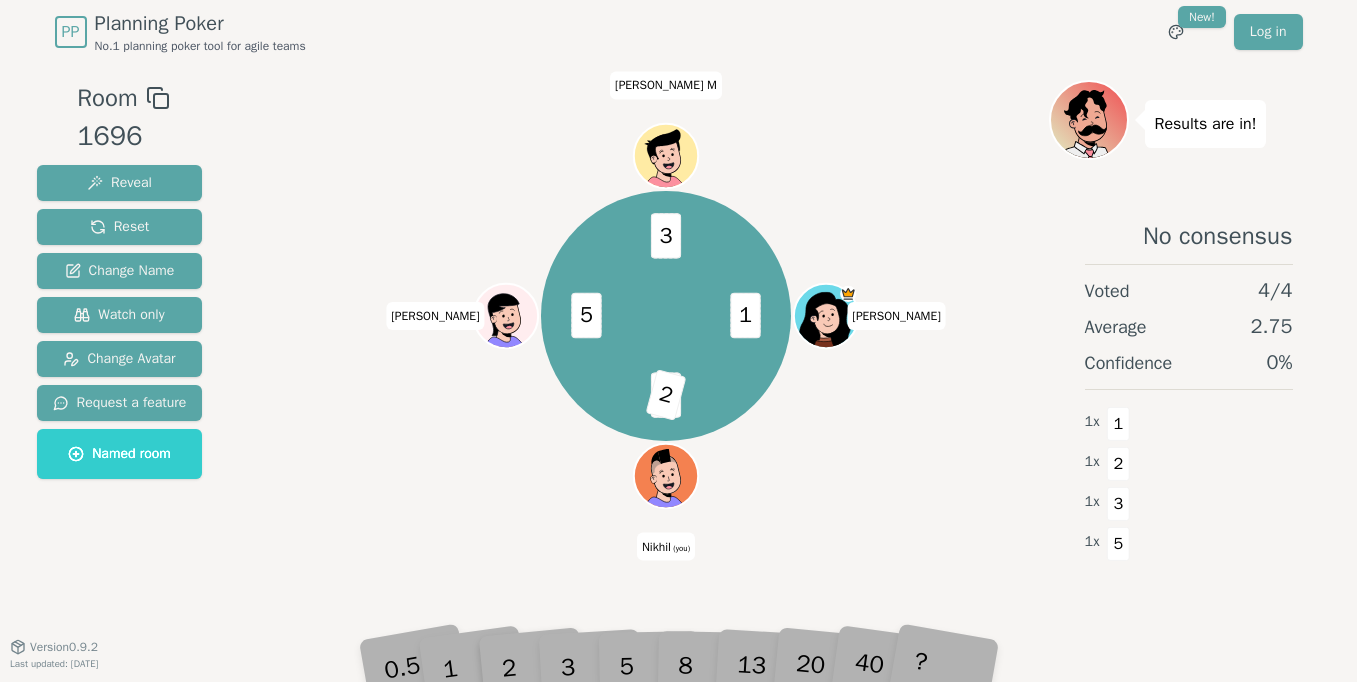 click on "1 1 2 5 3 [PERSON_NAME]   (you) [PERSON_NAME] M" at bounding box center [666, 316] 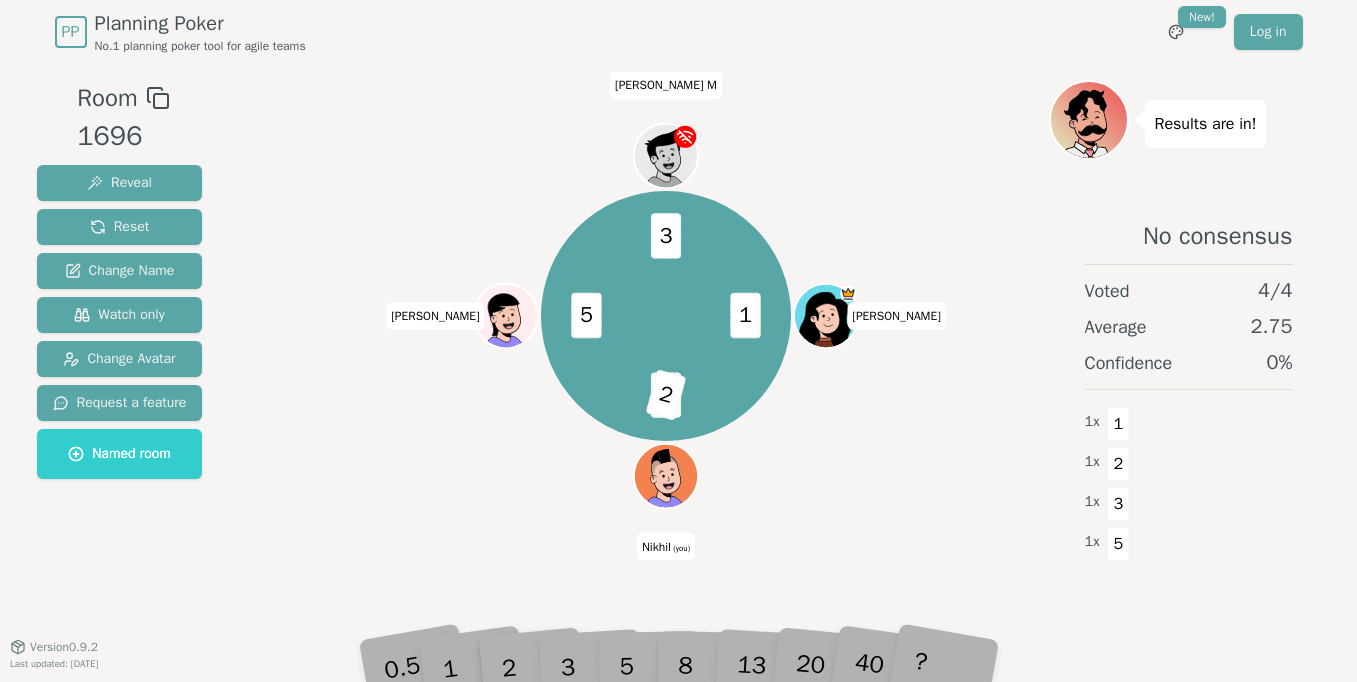 click on "1 1 2 5 3 [PERSON_NAME]   (you) [PERSON_NAME] M" at bounding box center (666, 355) 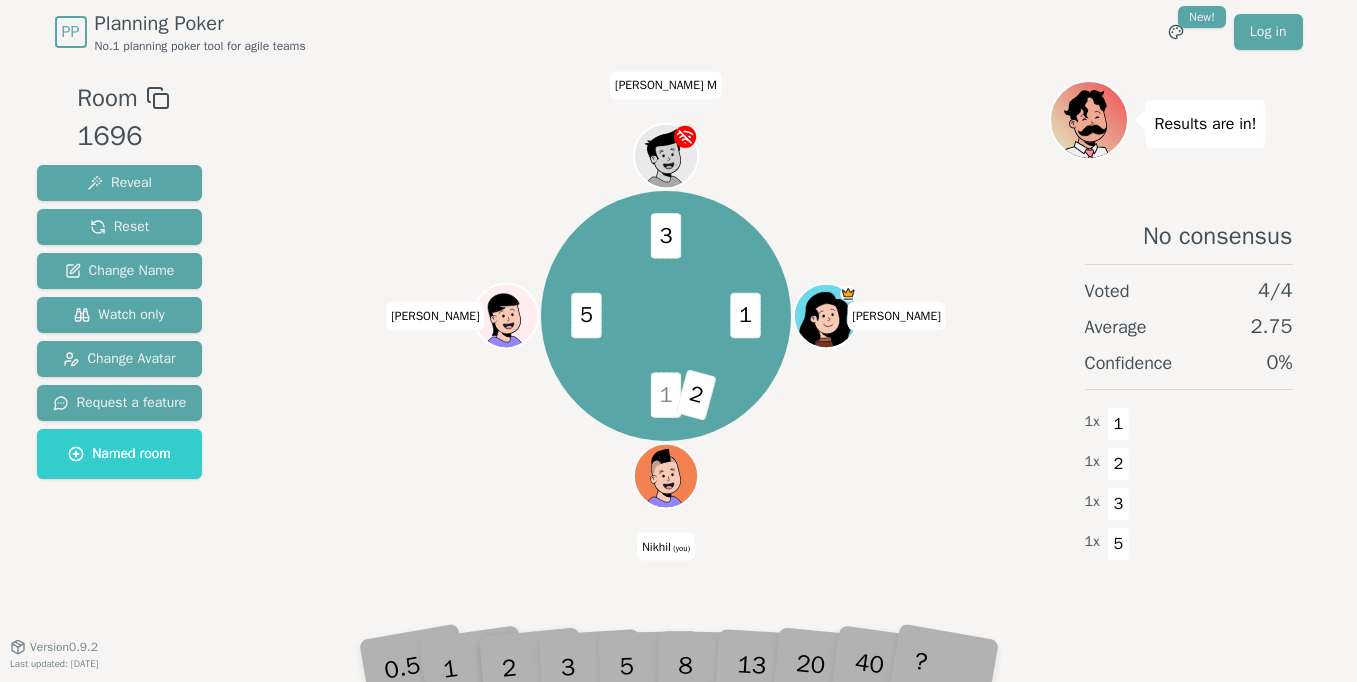 click on "2" at bounding box center [696, 396] 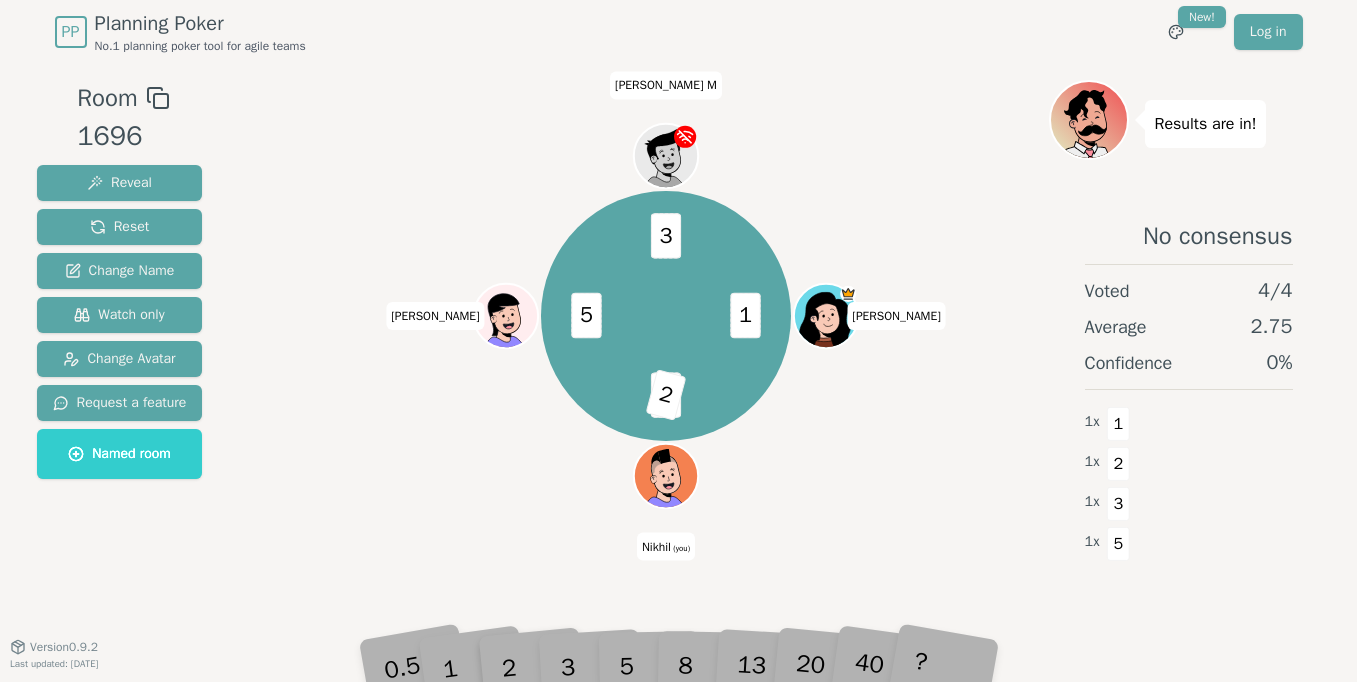 click on "1 1 2 5 3 [PERSON_NAME]   (you) [PERSON_NAME] M" at bounding box center (666, 316) 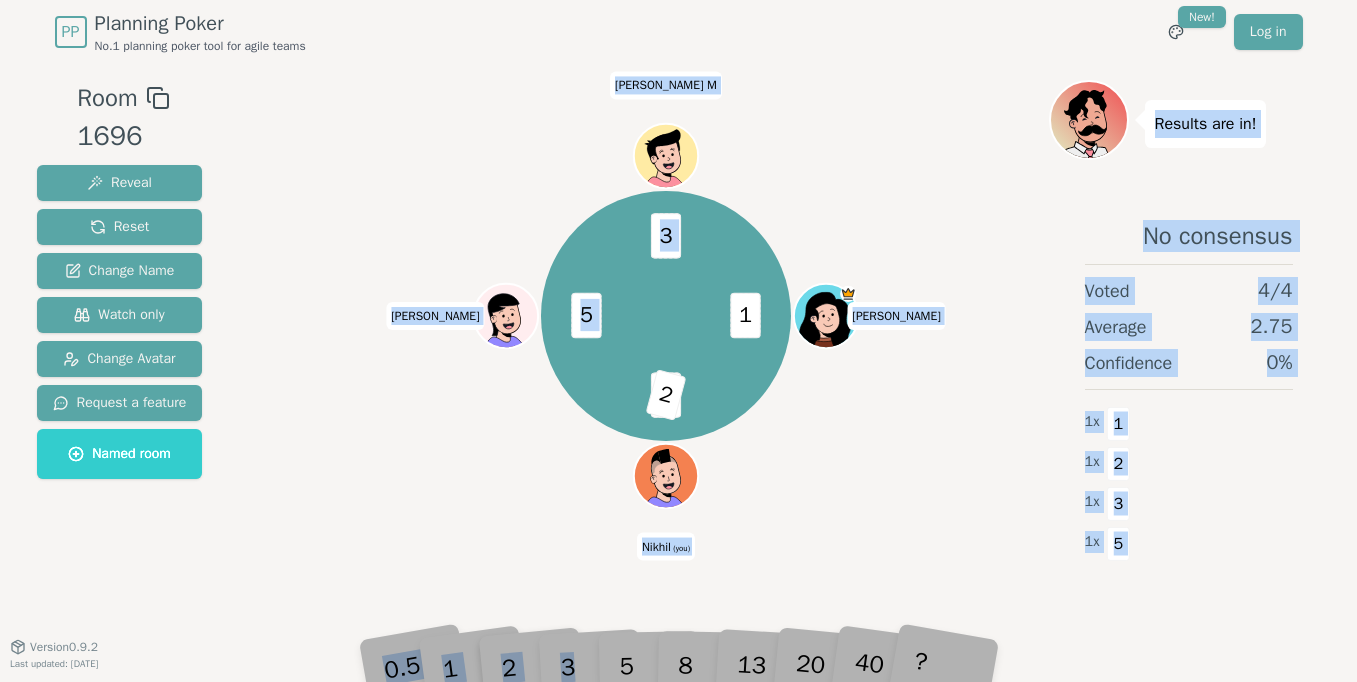 drag, startPoint x: 701, startPoint y: 390, endPoint x: 606, endPoint y: 624, distance: 252.54901 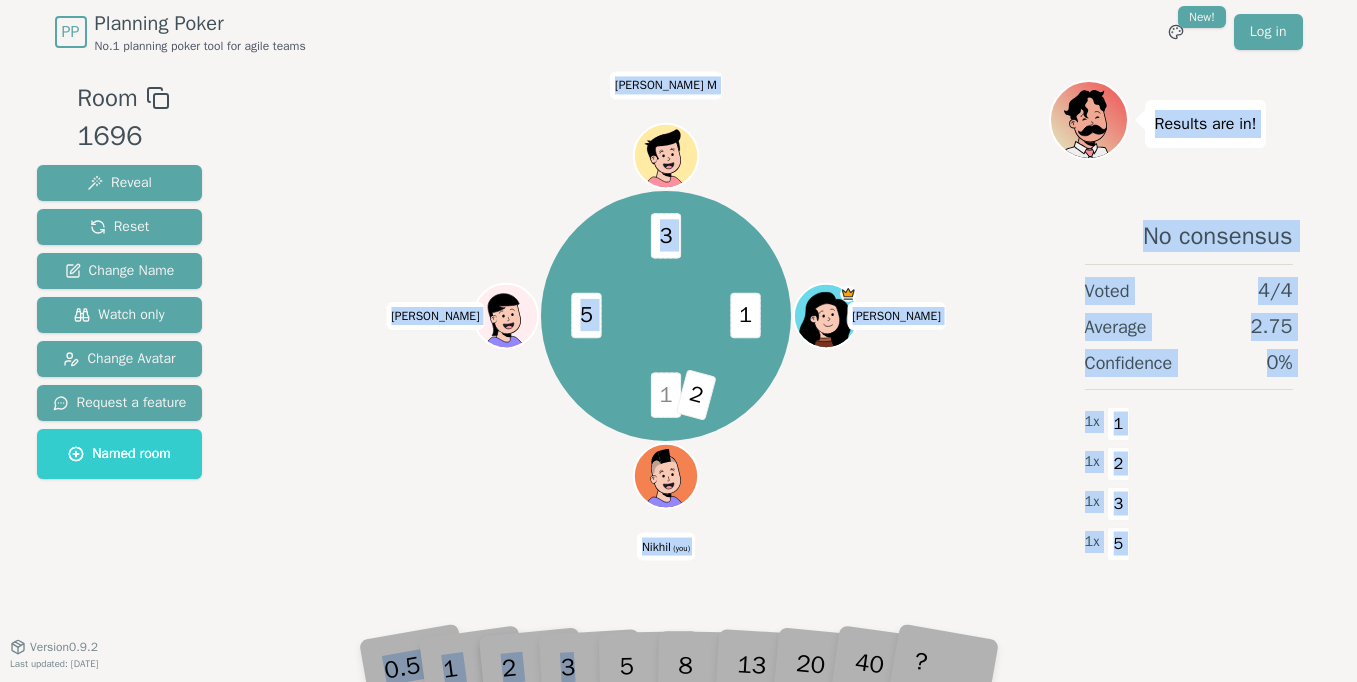 click on "1 1 2 5 3 [PERSON_NAME]   (you) [PERSON_NAME] M" at bounding box center (666, 316) 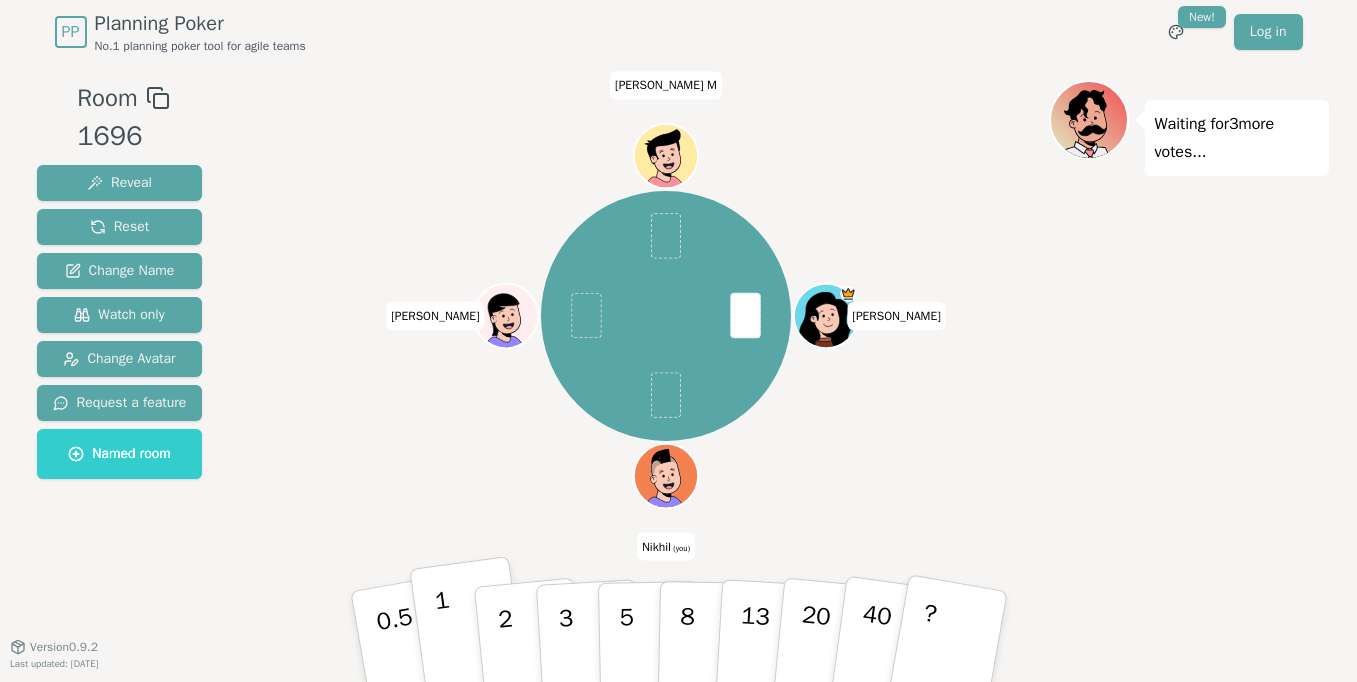click on "1" at bounding box center (468, 637) 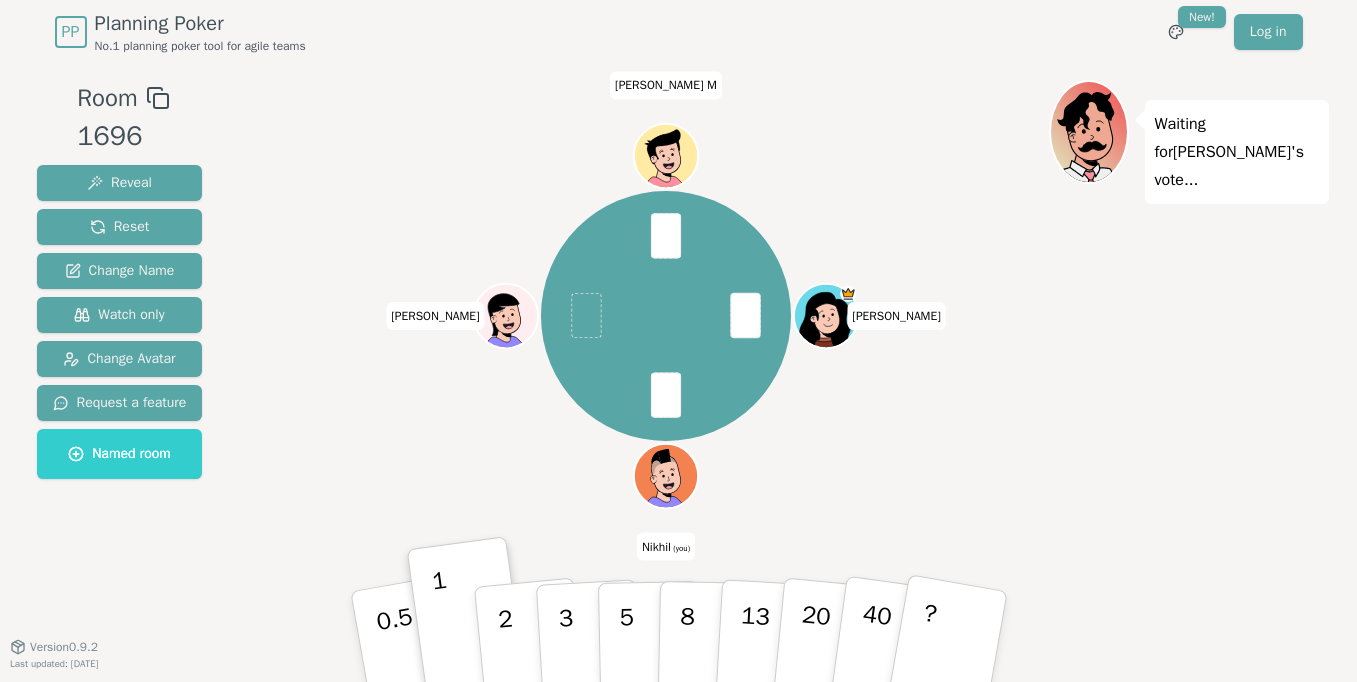 click on "[PERSON_NAME]   (you) [PERSON_NAME]" at bounding box center (666, 316) 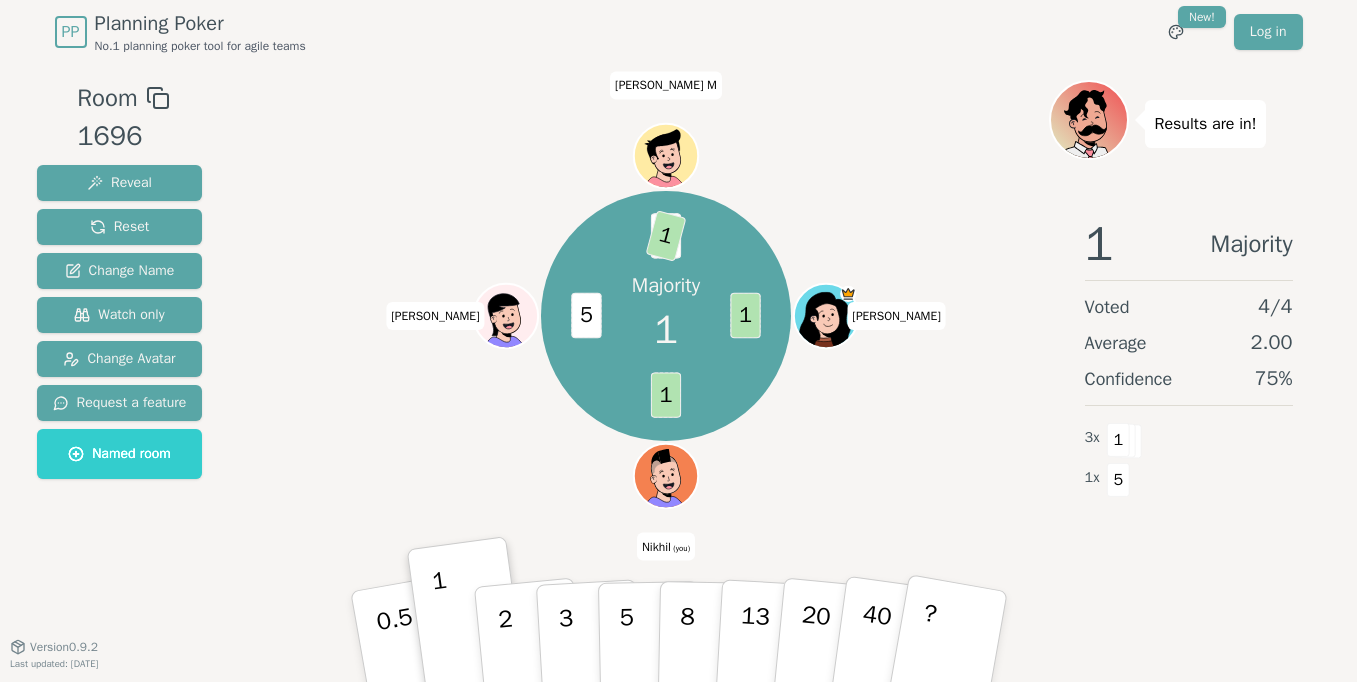 click on "Majority 1 1 1 5 3 1 [PERSON_NAME]   (you) [PERSON_NAME]" at bounding box center (666, 316) 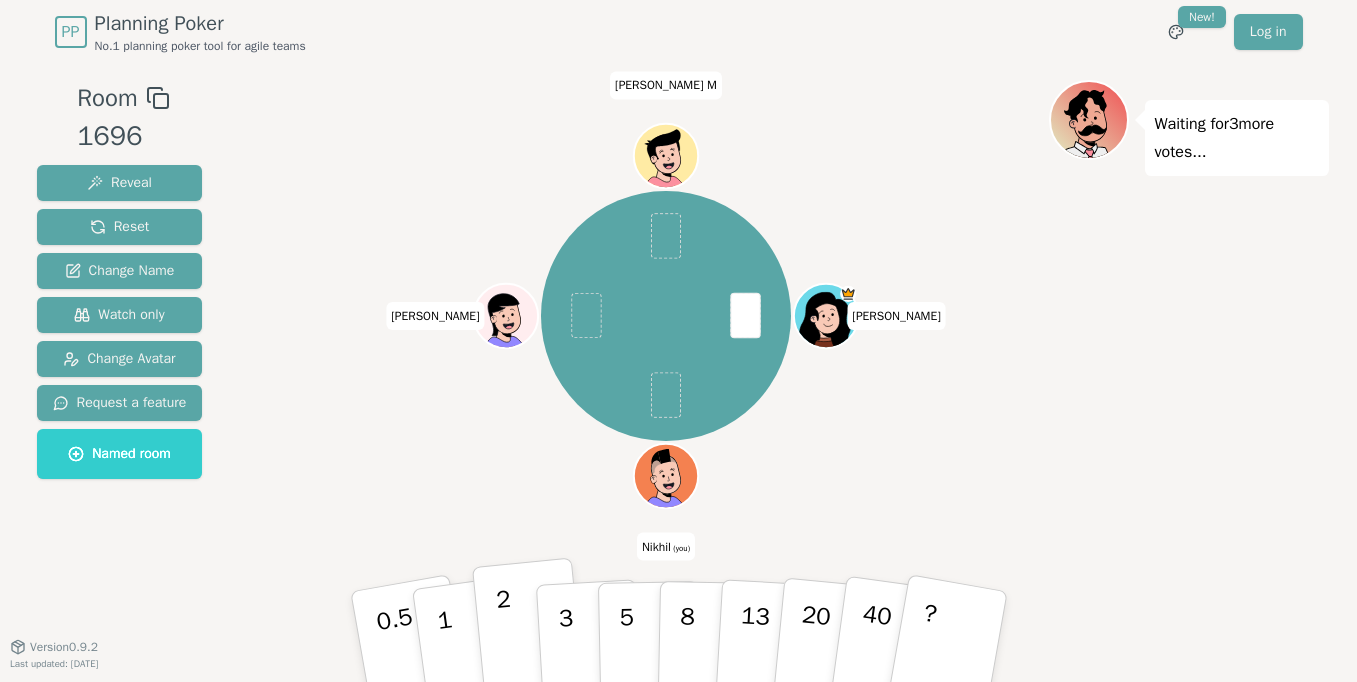 click on "2" at bounding box center [506, 639] 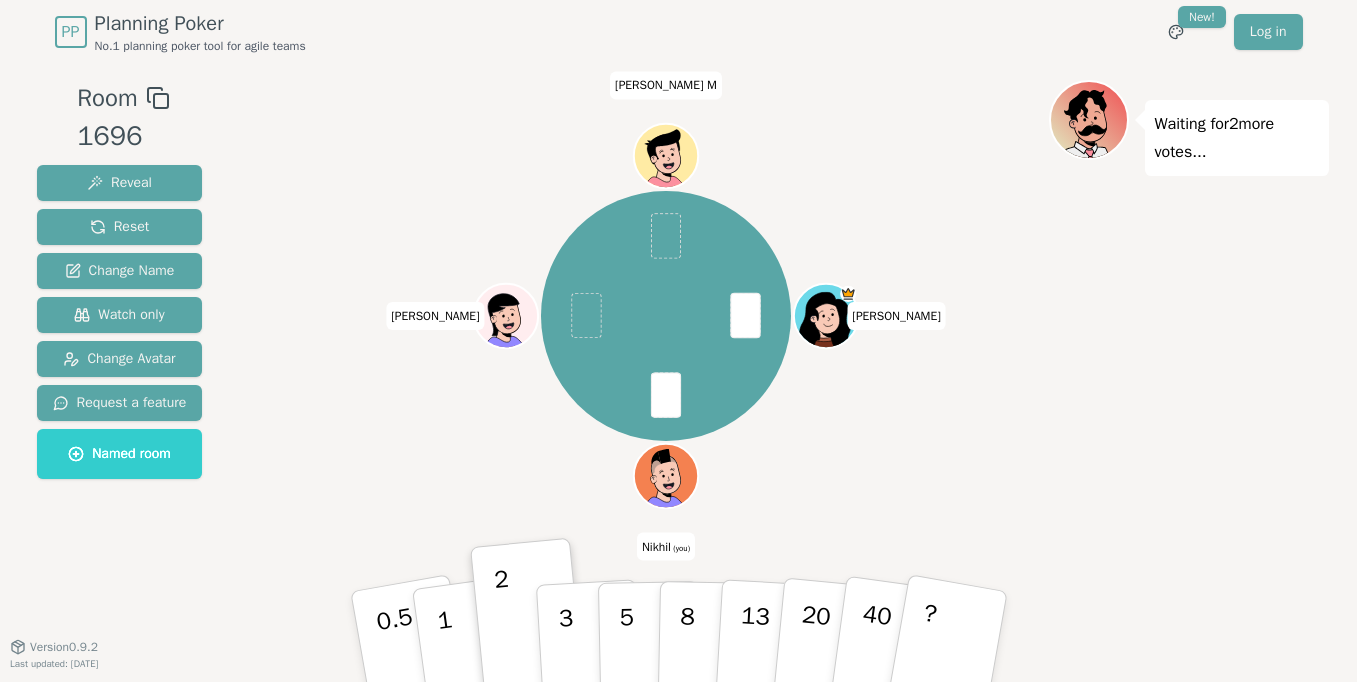click on "[PERSON_NAME]   (you) [PERSON_NAME]" at bounding box center [666, 316] 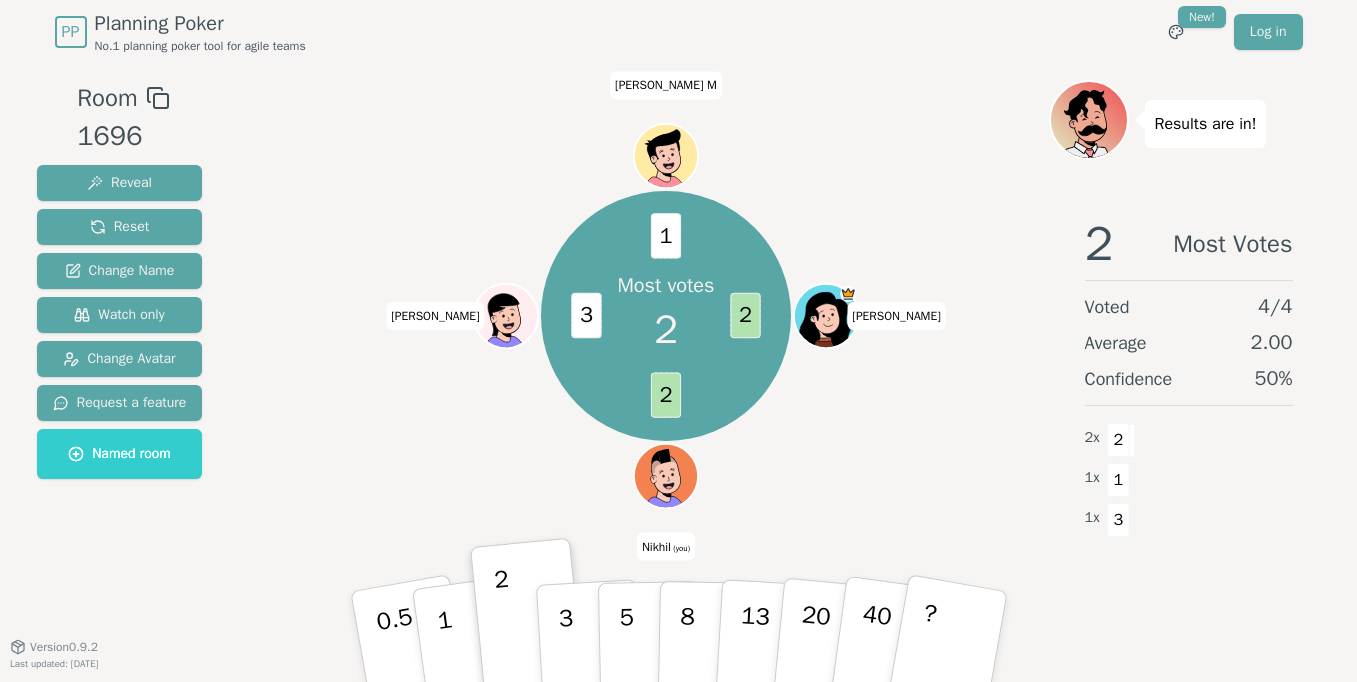 click on "Most votes 2 2 2 3 1 [PERSON_NAME]   (you) [PERSON_NAME]" at bounding box center (666, 316) 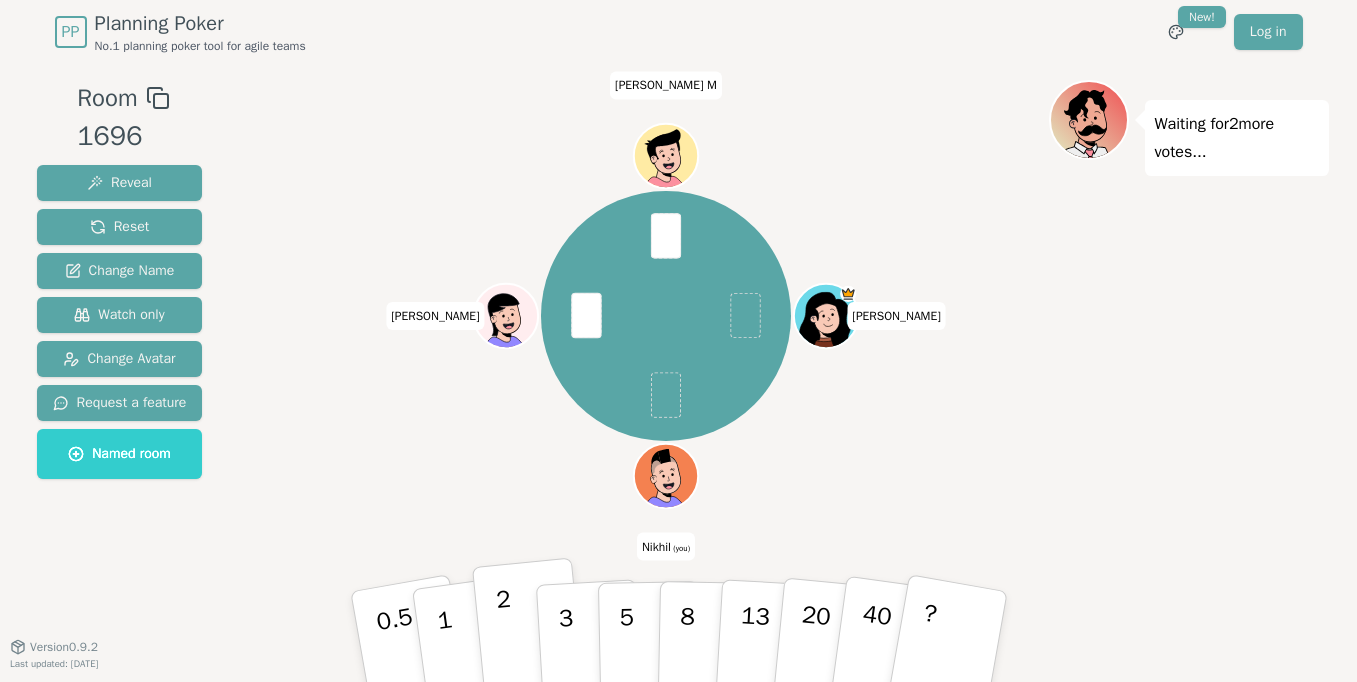 click on "2" at bounding box center [506, 639] 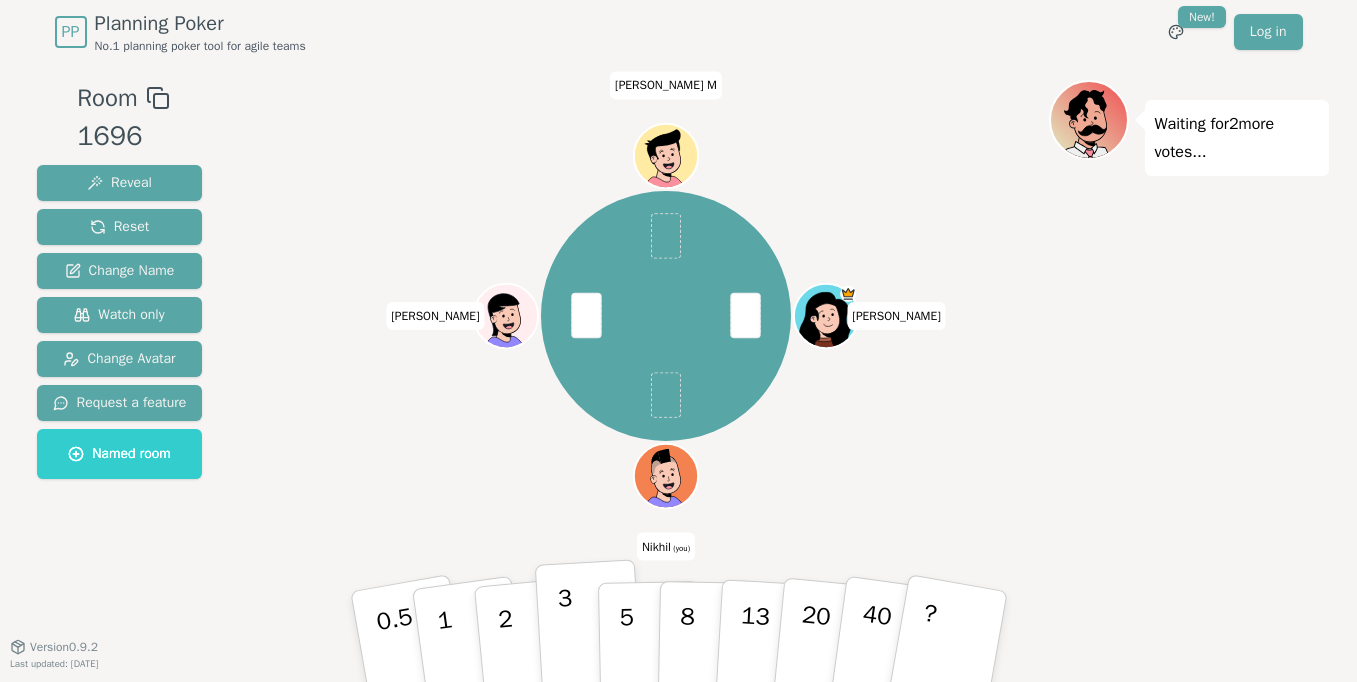 click on "3" at bounding box center (566, 638) 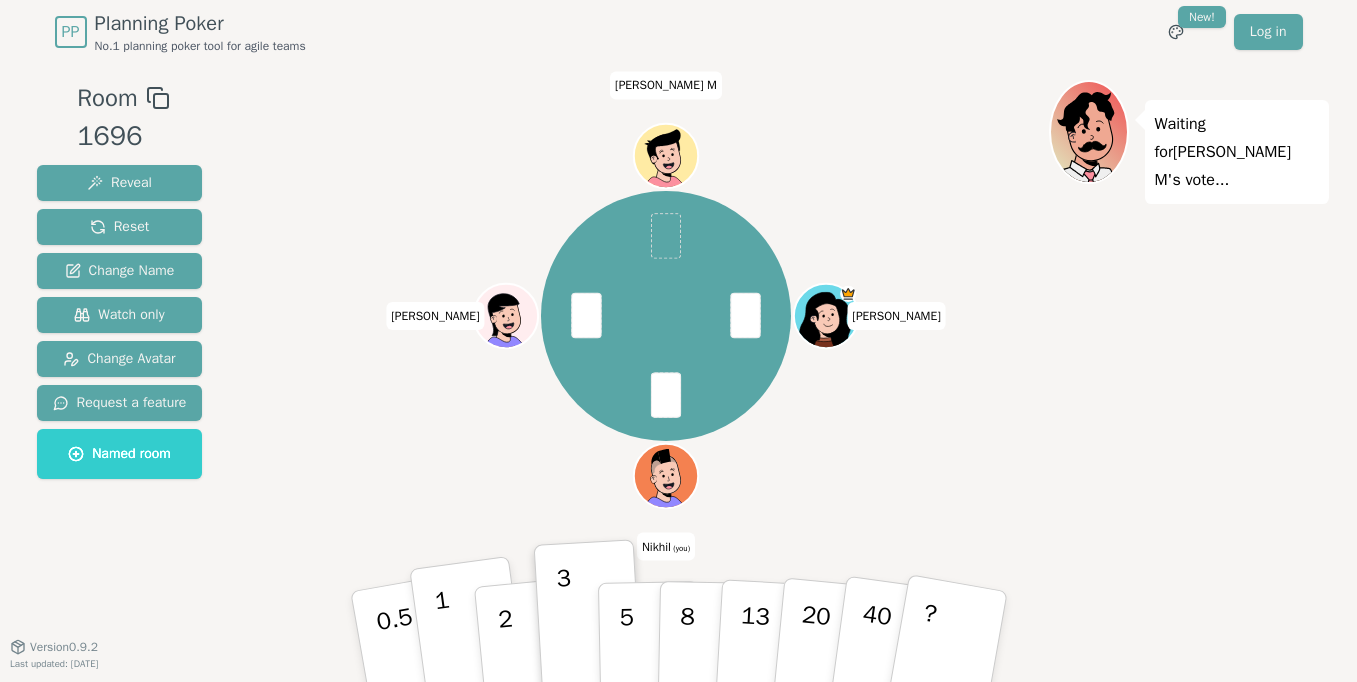 click on "1" at bounding box center (468, 637) 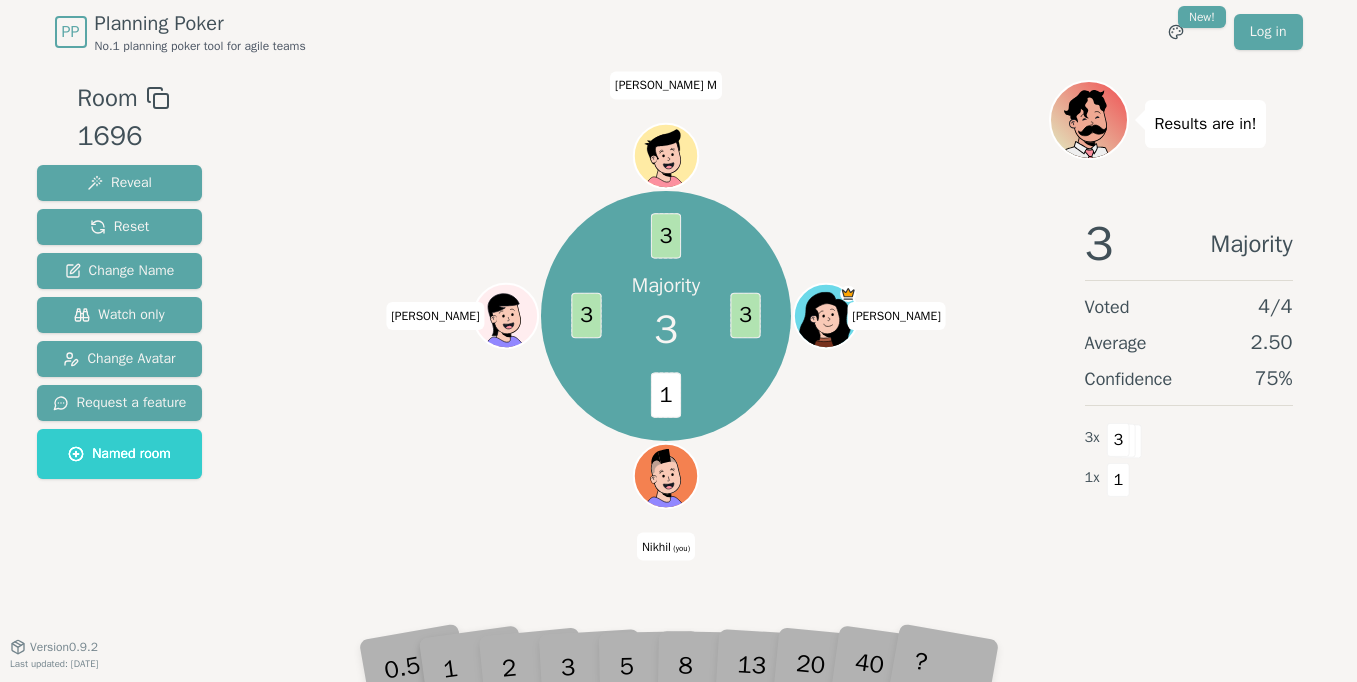click on "3" at bounding box center (589, 636) 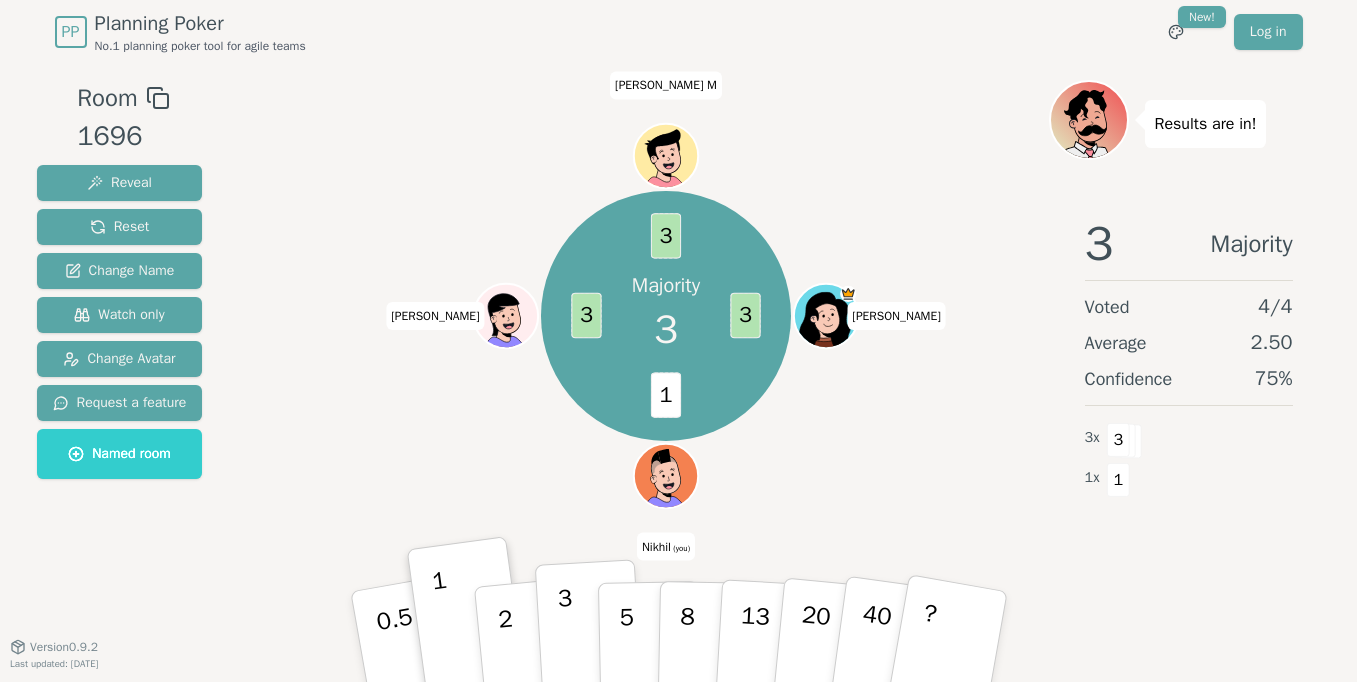 click on "3" at bounding box center (566, 638) 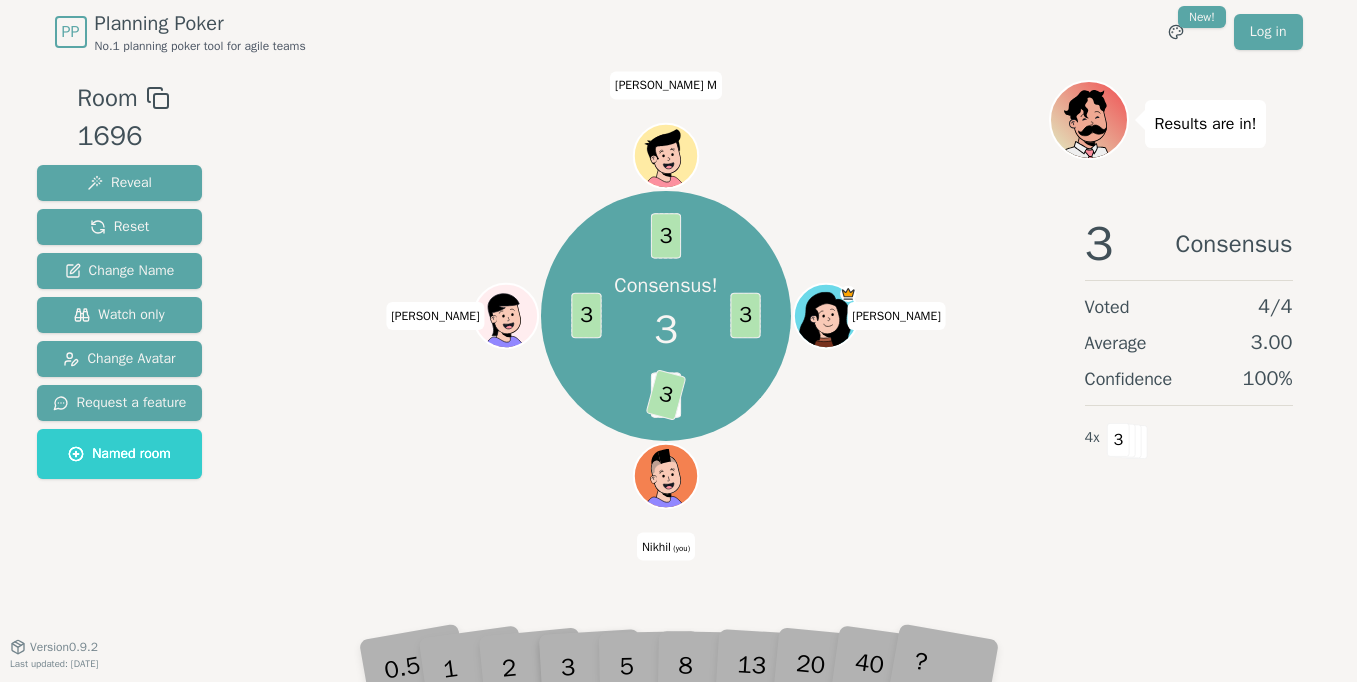 click on "Consensus! 3 3 1 3 3 3 [PERSON_NAME]   (you) [PERSON_NAME] M" at bounding box center [666, 316] 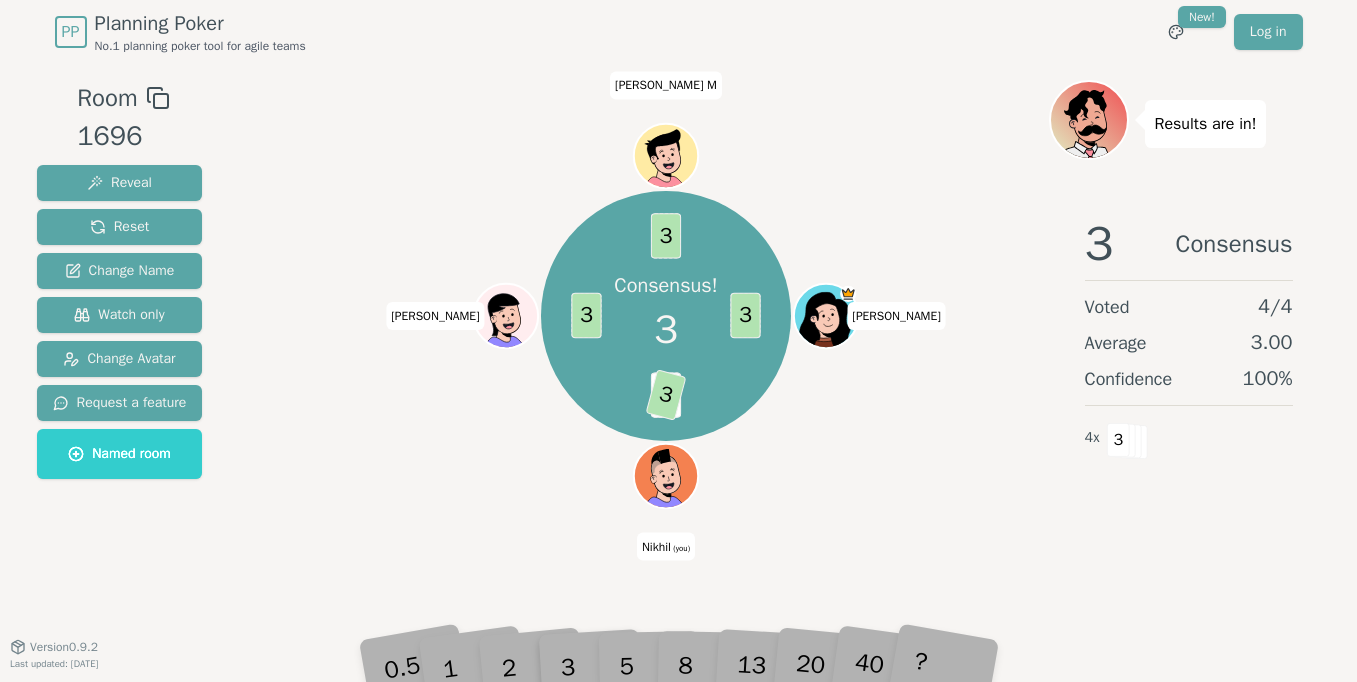 click on "3" at bounding box center [1118, 440] 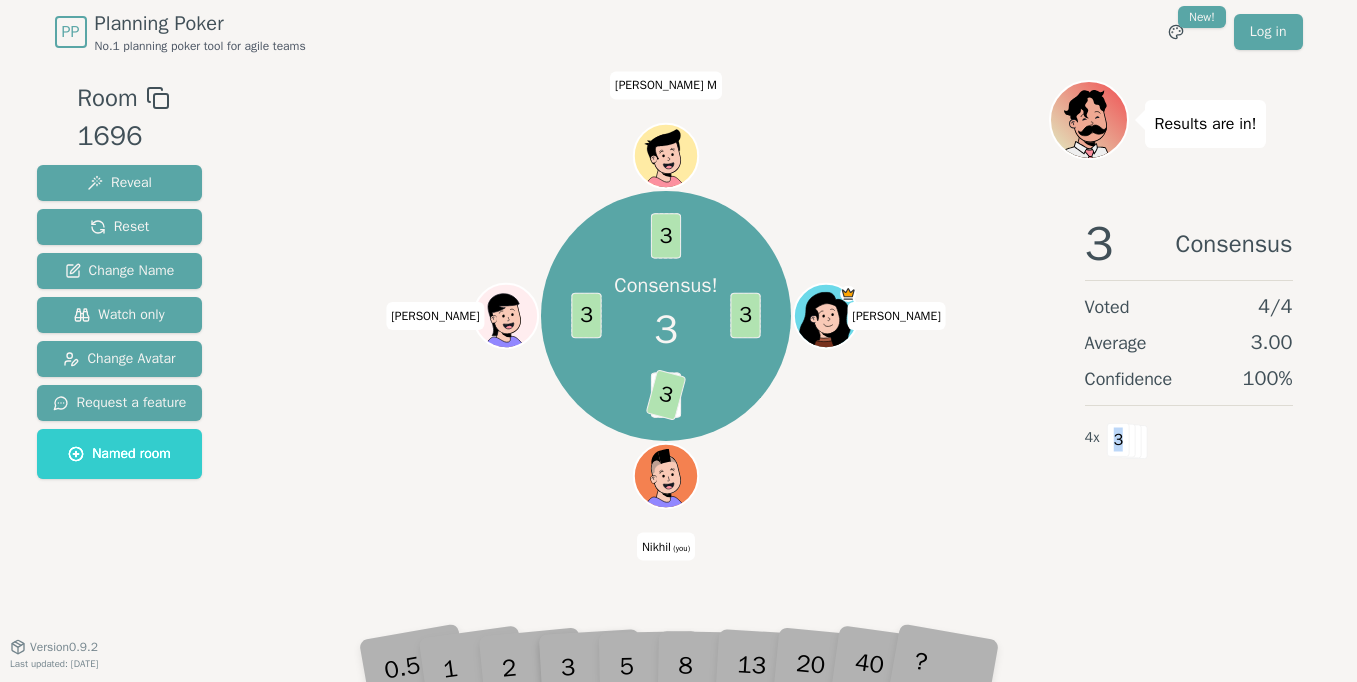 click on "3" at bounding box center (1118, 440) 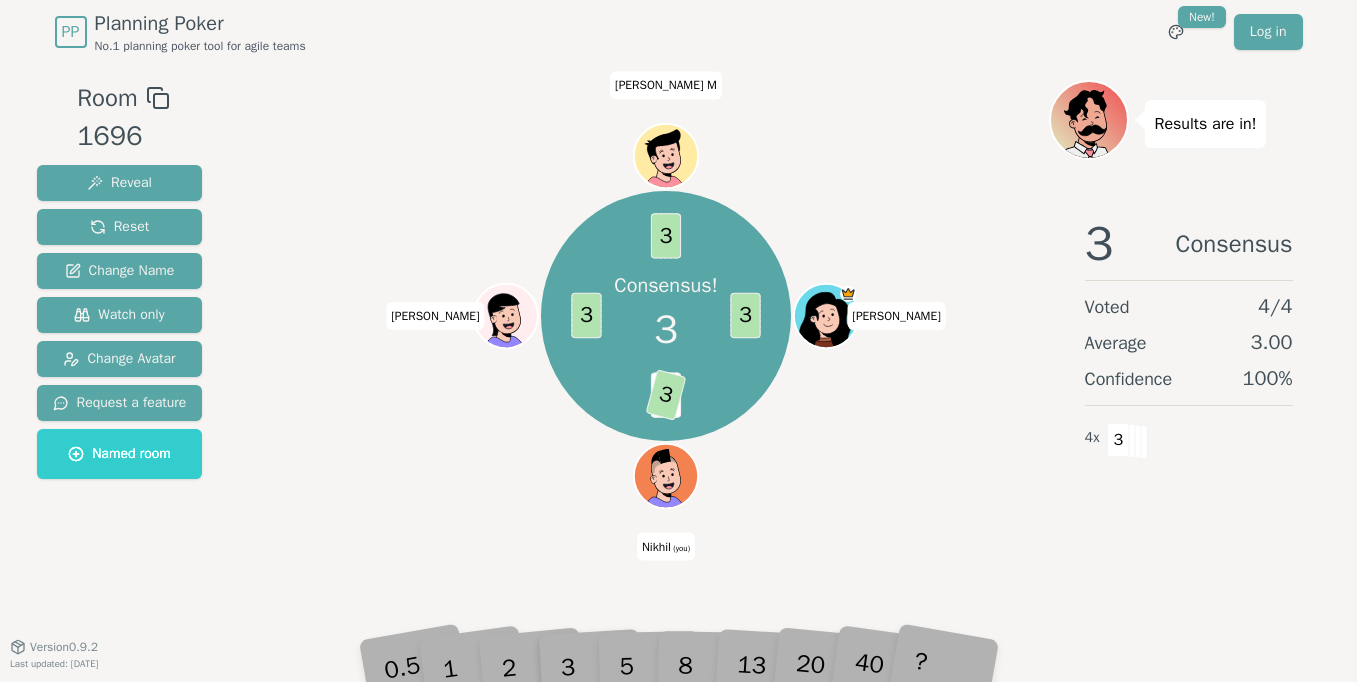 click on "4 x 3" at bounding box center (1189, 438) 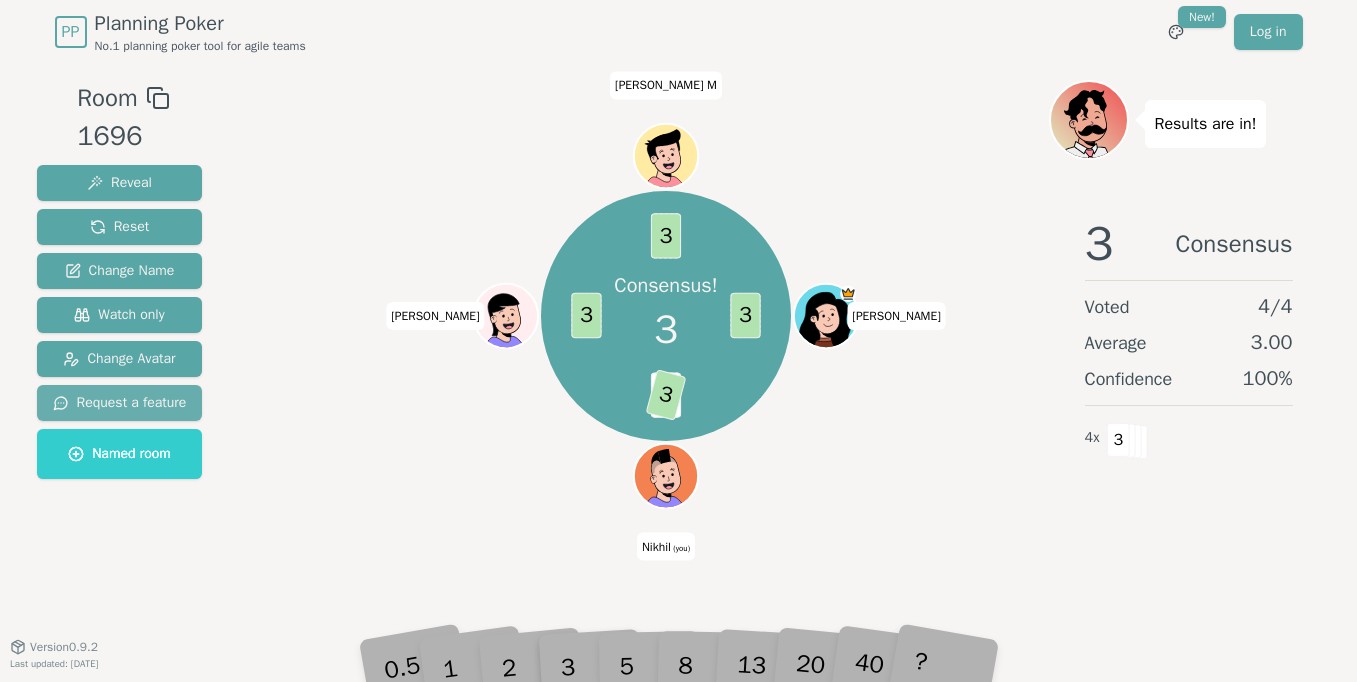 click on "Request a feature" at bounding box center (120, 403) 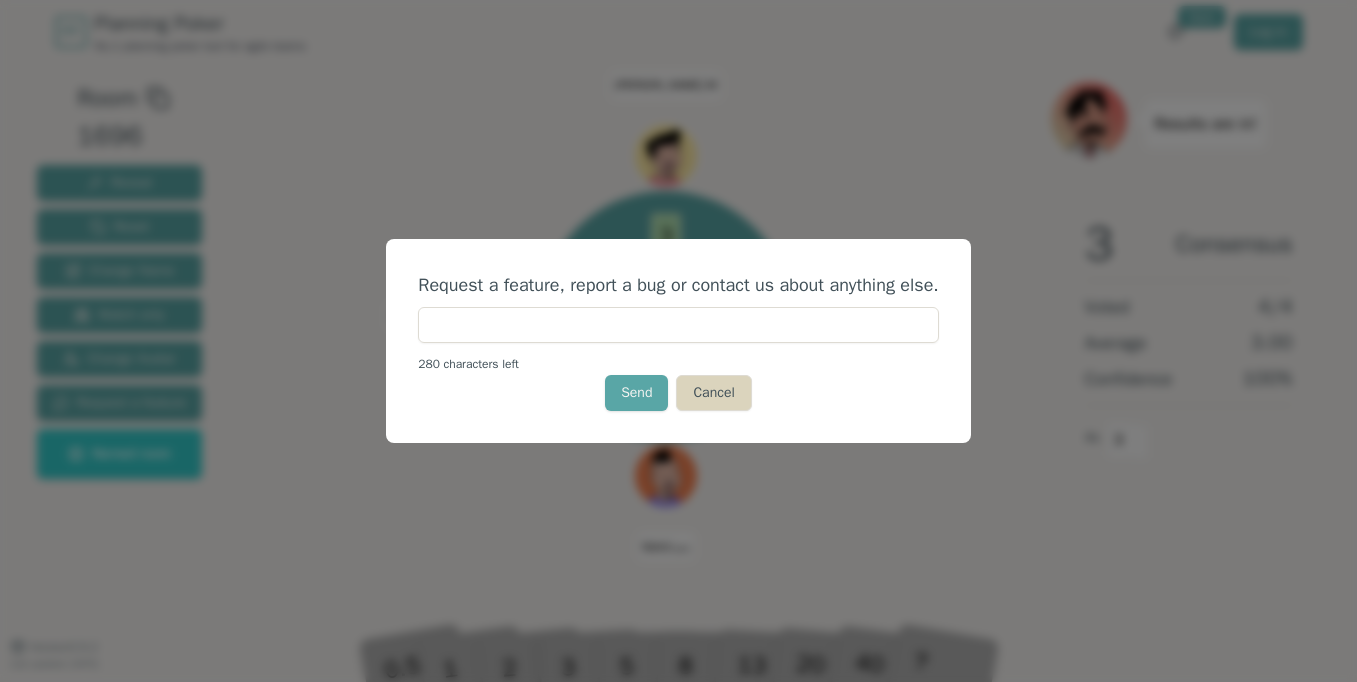 click on "Cancel" at bounding box center (713, 393) 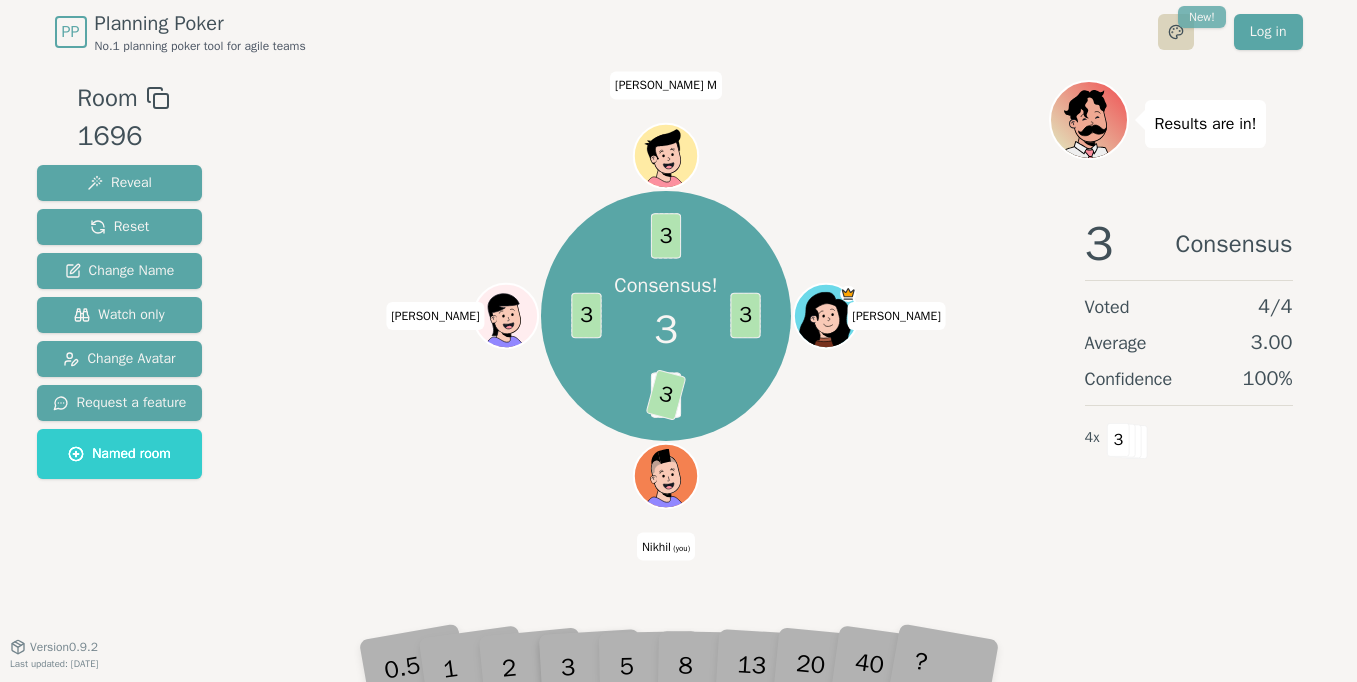 click on "PP Planning Poker No.1 planning poker tool for agile teams Toggle theme New! Log in Menu Room 1696 Reveal Reset Change Name Watch only Change Avatar Request a feature Named room Consensus! 3 3 1 3 3 3 [PERSON_NAME]   (you) [PERSON_NAME] M   Results are in! 3 Consensus Voted 4 / 4 Average 3.00 Confidence 100 % 4 x 3 0.5 1 2 3 5 8 13 20 40 ? Version  0.9.2 Last updated:   [DATE]" at bounding box center (678, 341) 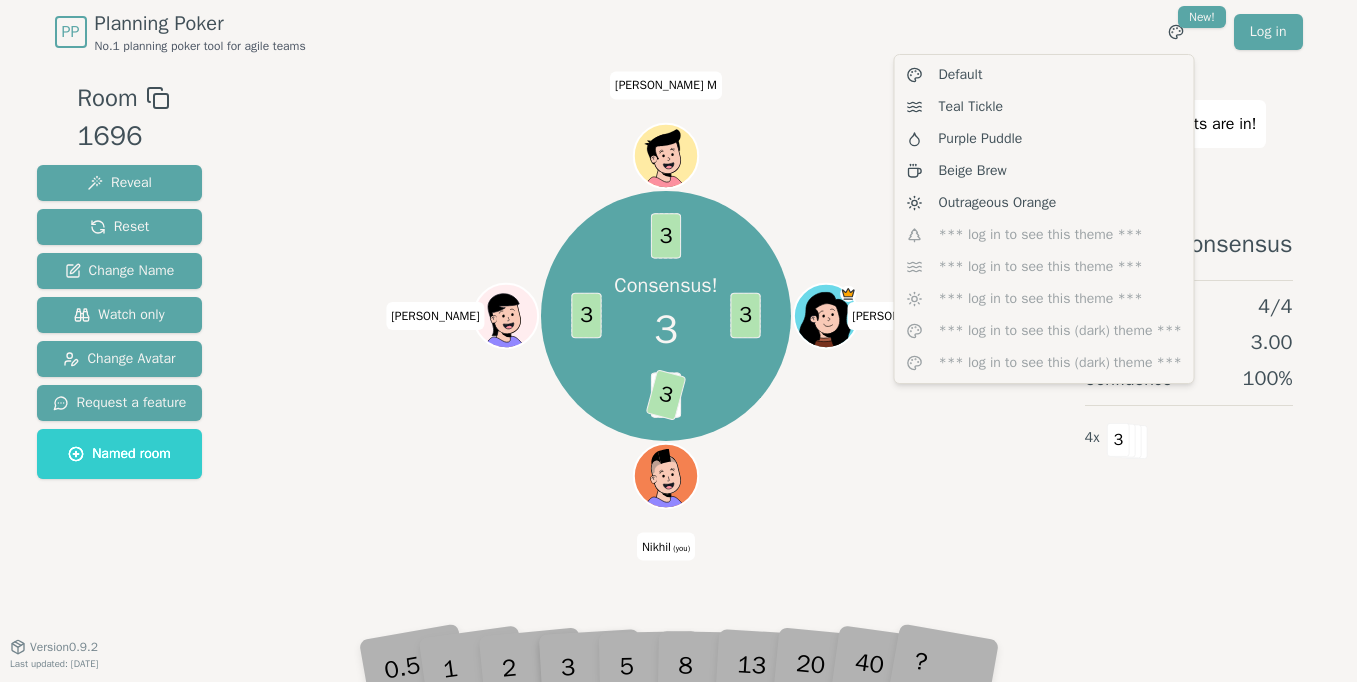 click on "PP Planning Poker No.1 planning poker tool for agile teams Toggle theme New! Log in Menu Room 1696 Reveal Reset Change Name Watch only Change Avatar Request a feature Named room Consensus! 3 3 1 3 3 3 [PERSON_NAME]   (you) [PERSON_NAME] M   Results are in! 3 Consensus Voted 4 / 4 Average 3.00 Confidence 100 % 4 x 3 0.5 1 2 3 5 8 13 20 40 ? Version  0.9.2 Last updated:   [DATE] Default Teal Tickle Purple Puddle Beige Brew Outrageous Orange *** log in to see this theme *** *** log in to see this theme *** *** log in to see this theme *** *** log in to see this (dark) theme *** *** log in to see this (dark) theme ***" at bounding box center (678, 341) 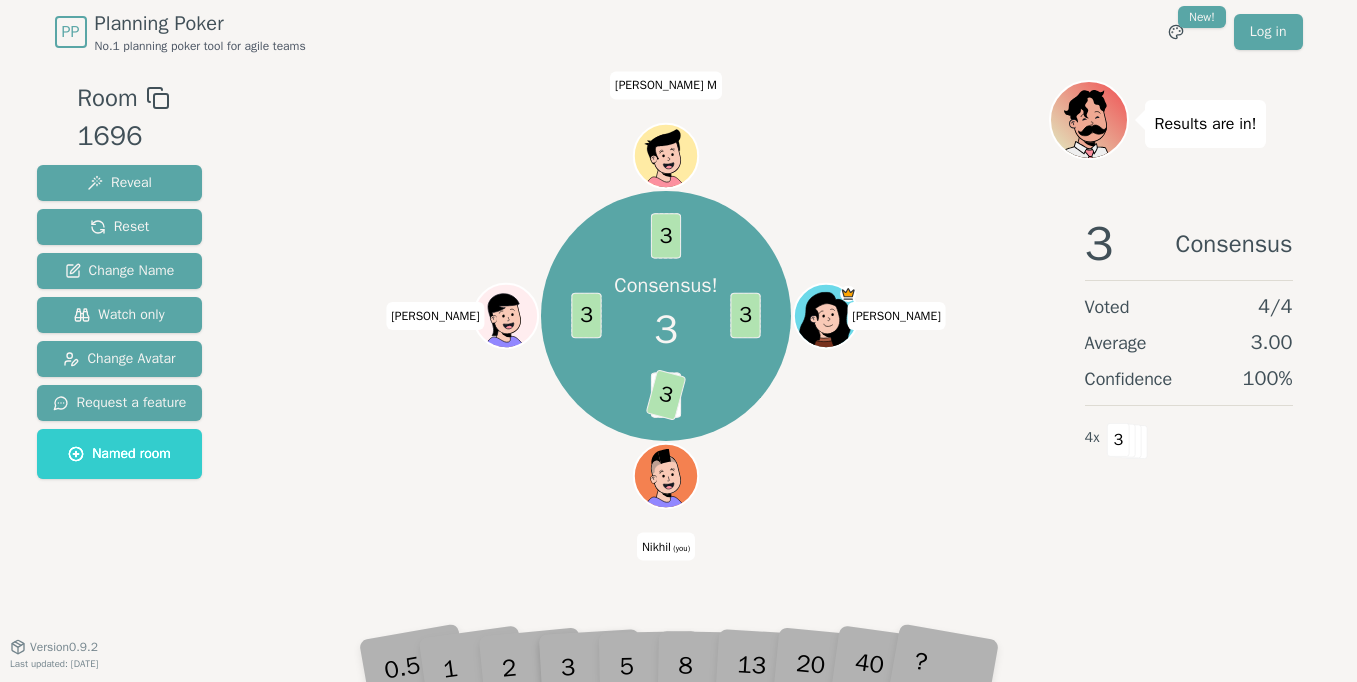 click on "Consensus! 3 3 1 3 3 3 [PERSON_NAME]   (you) [PERSON_NAME] M" at bounding box center [666, 355] 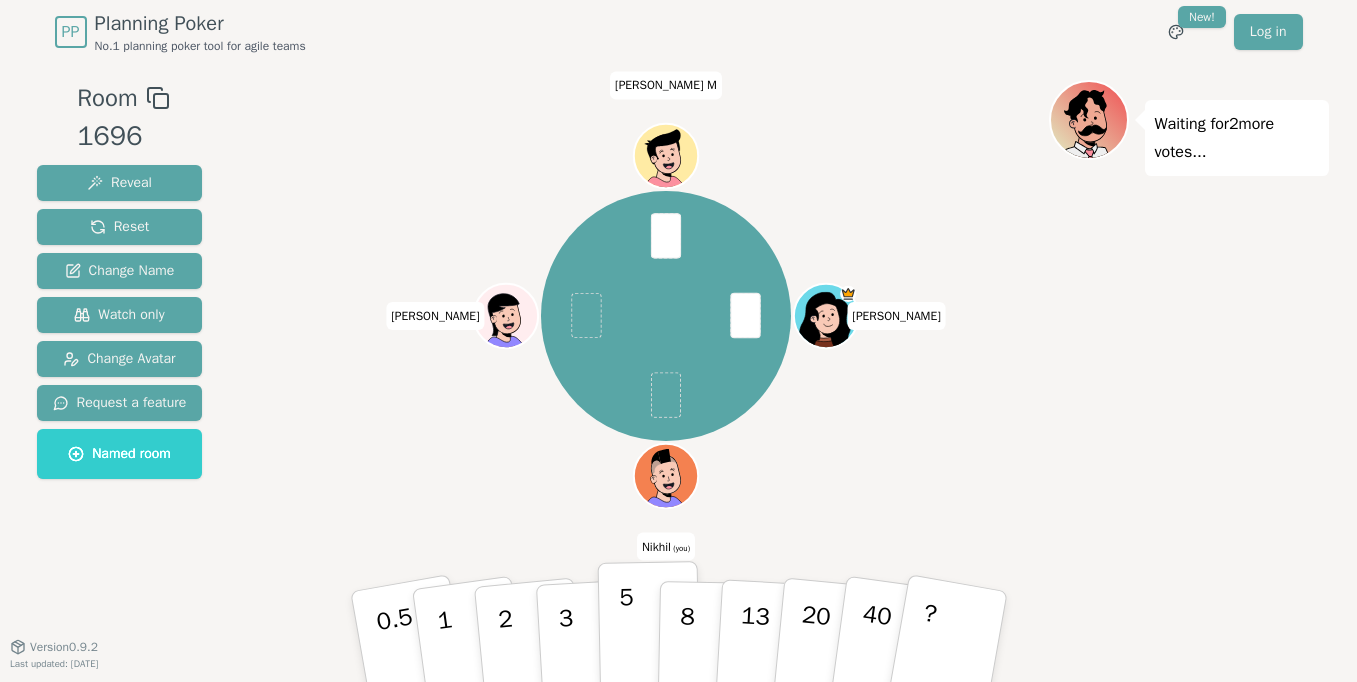click on "5" at bounding box center (626, 637) 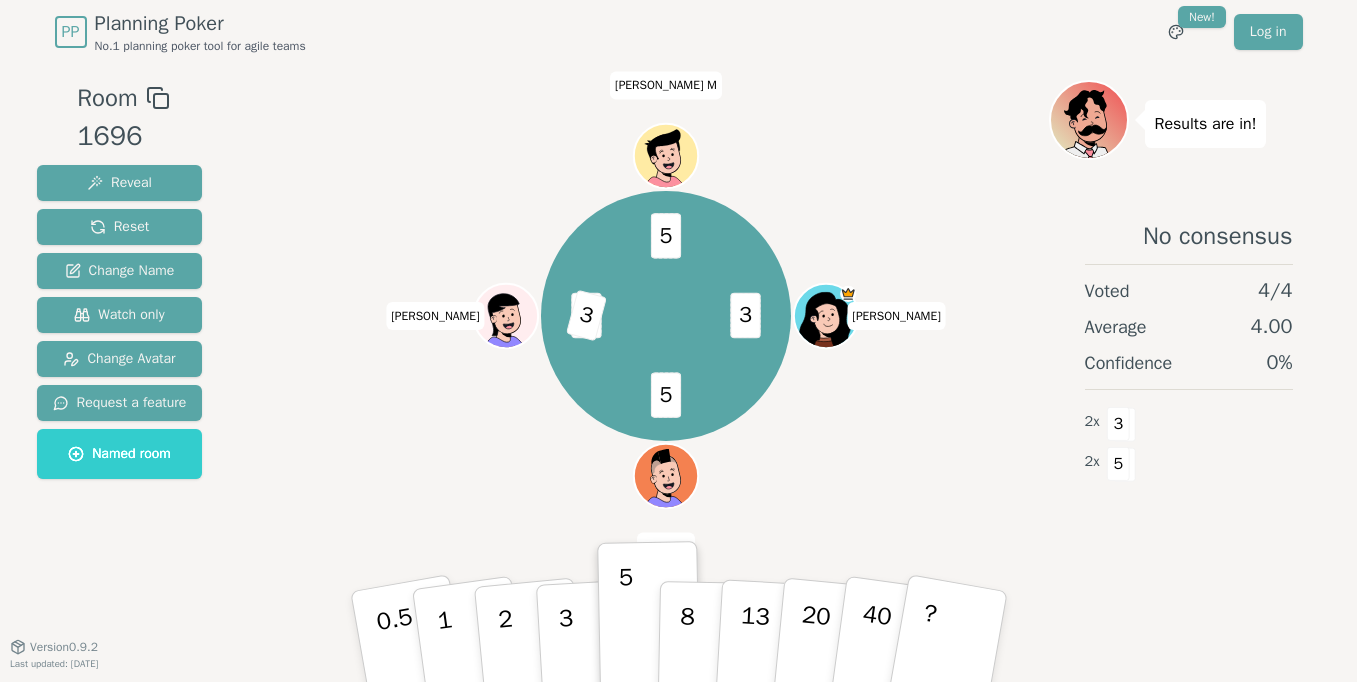 click on "3 5 2 3 5 [PERSON_NAME]   (you) [PERSON_NAME] M" at bounding box center (666, 316) 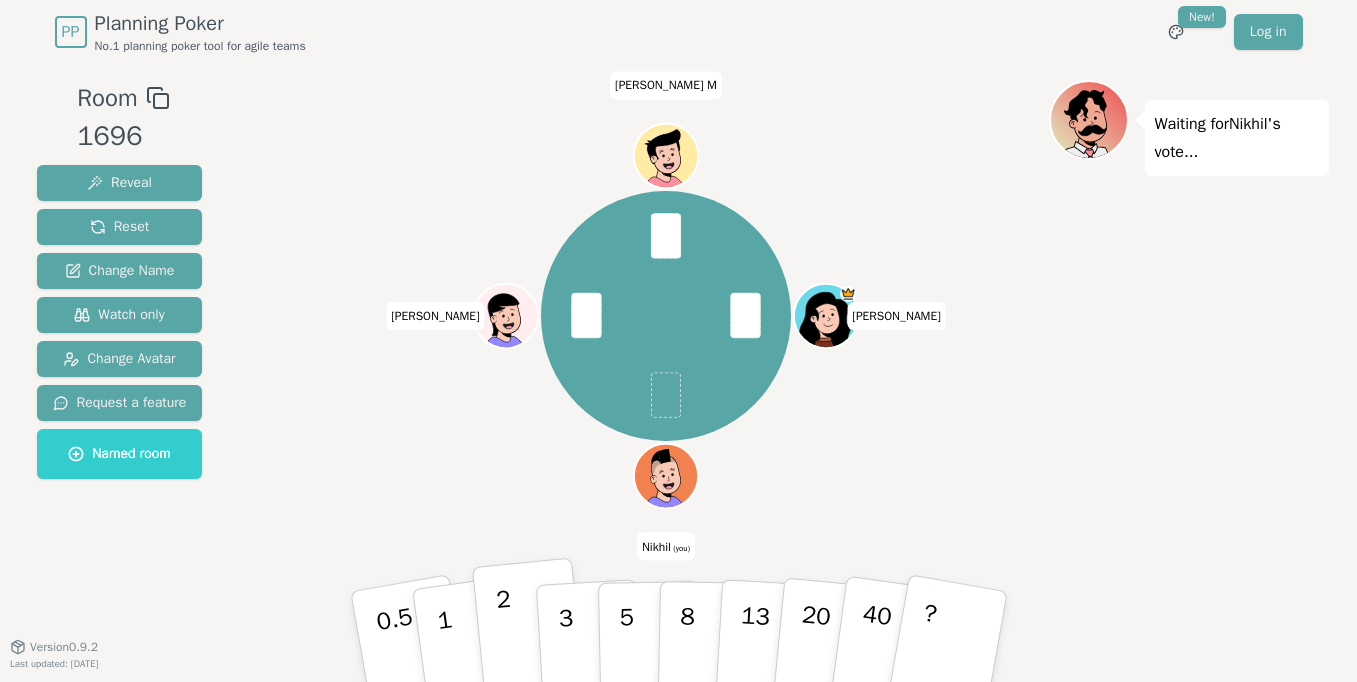 click on "2" at bounding box center [506, 639] 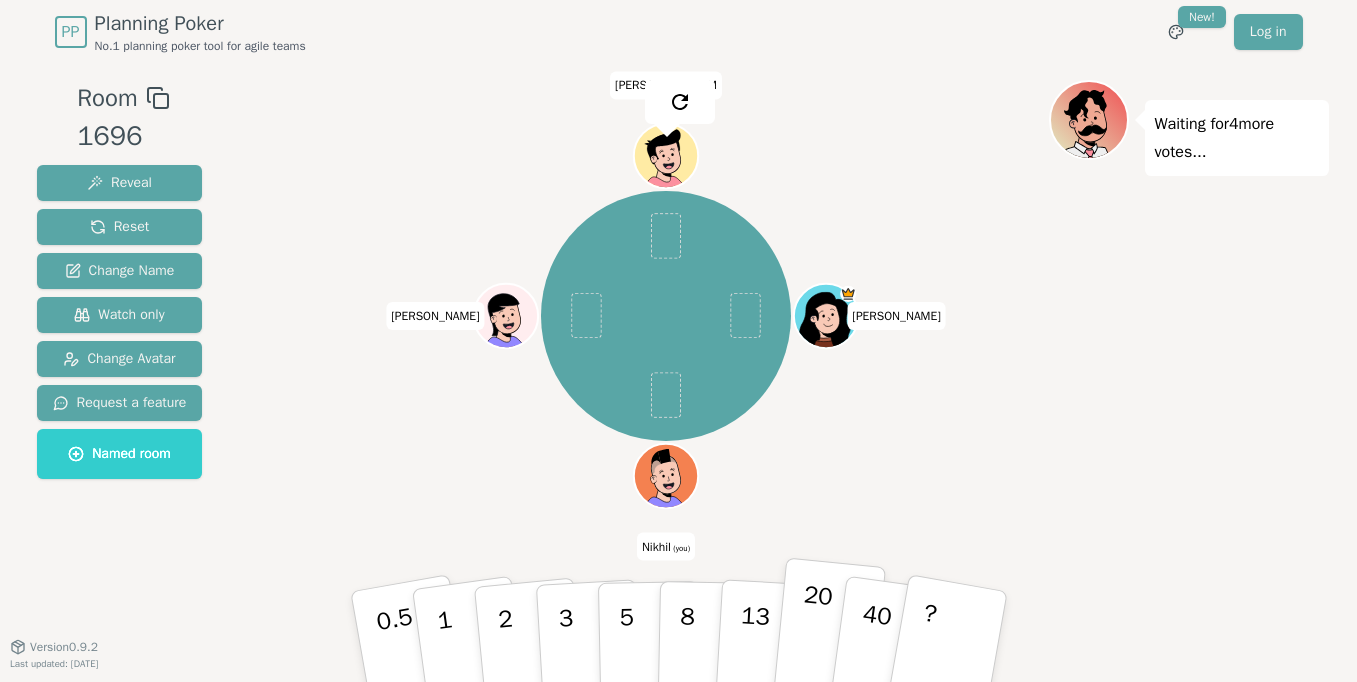 click on "20" at bounding box center [813, 635] 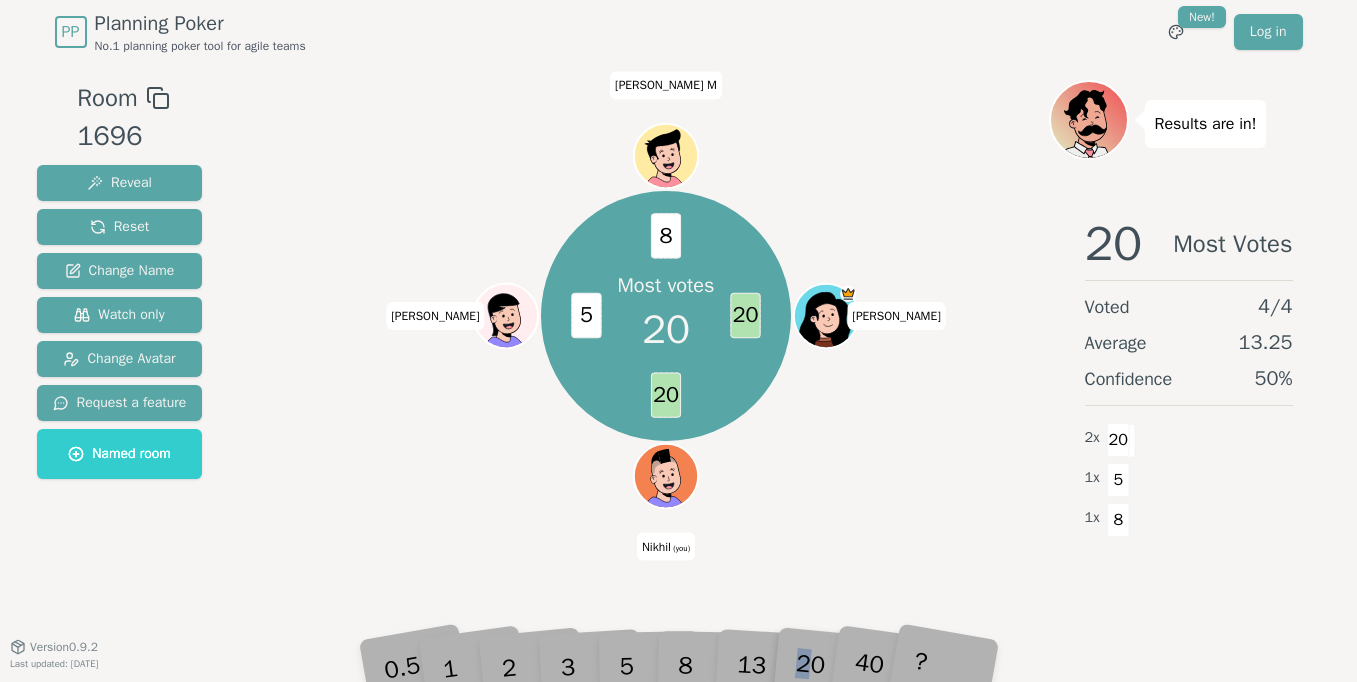 drag, startPoint x: 804, startPoint y: 617, endPoint x: 819, endPoint y: 622, distance: 15.811388 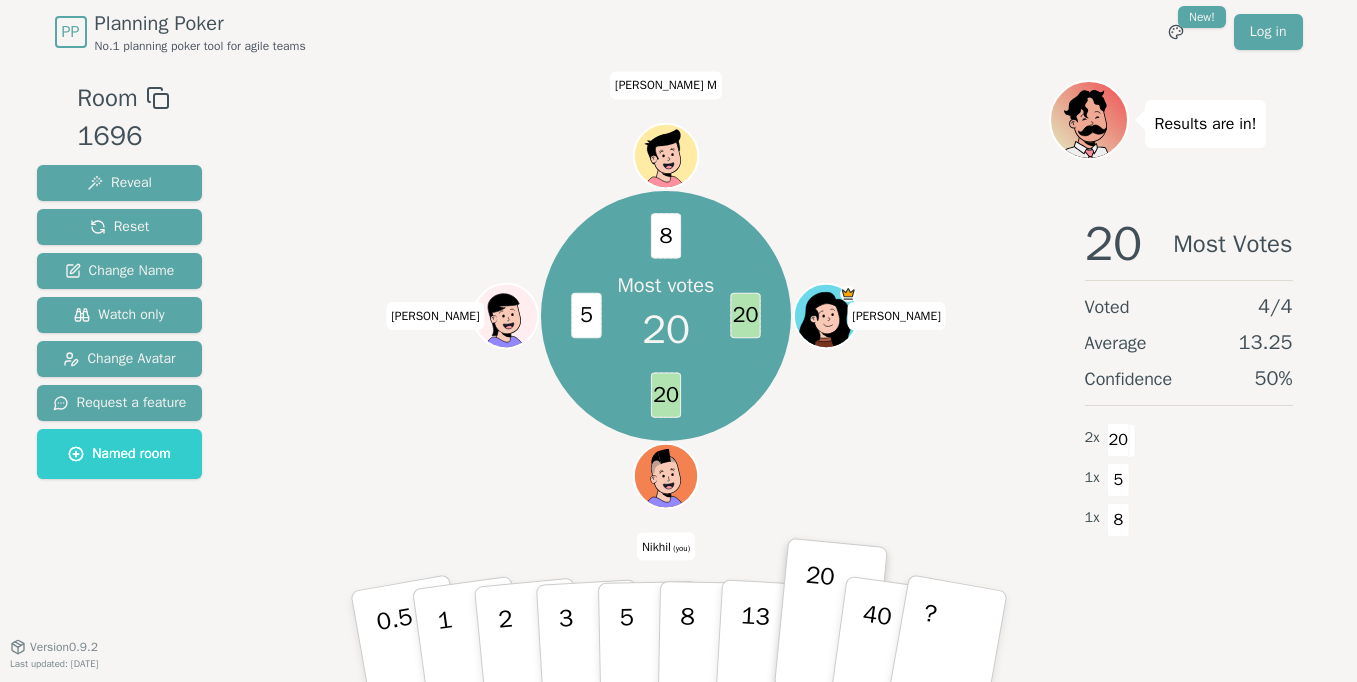 click on "Most votes 20 20 20 5 8 [PERSON_NAME]   (you) [PERSON_NAME]" at bounding box center [666, 316] 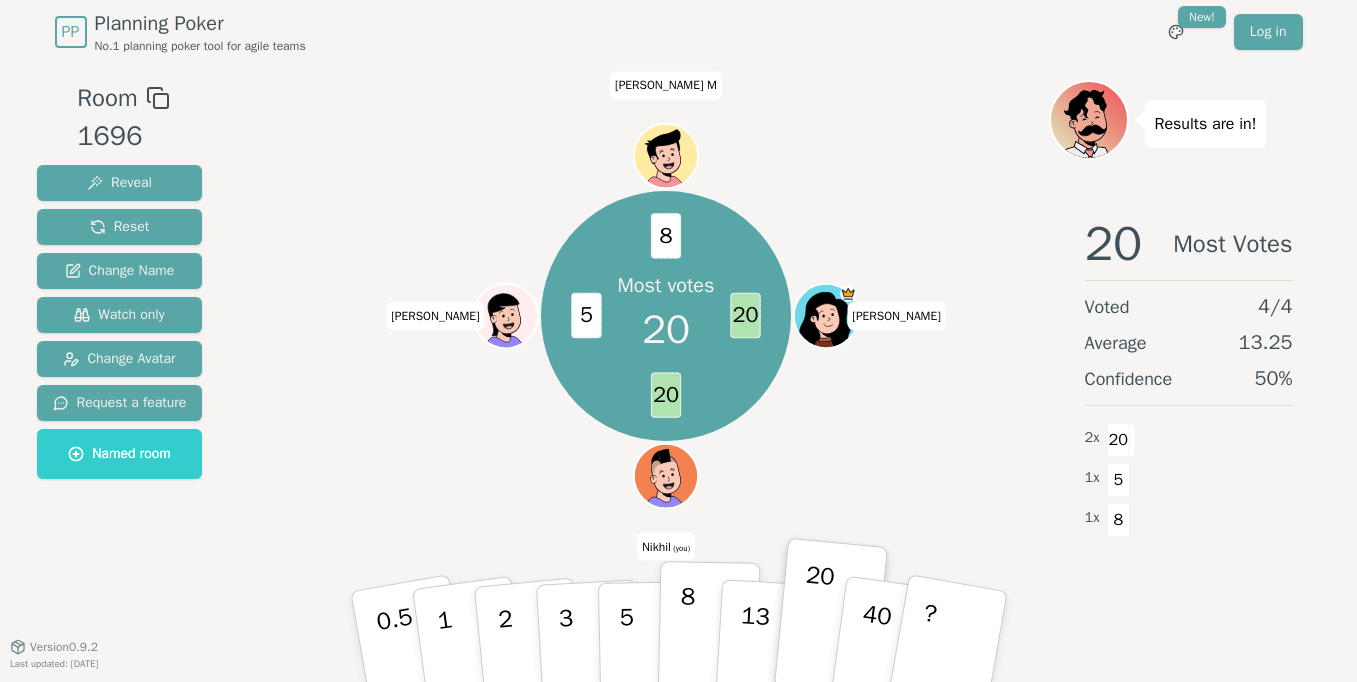 click on "8" at bounding box center (686, 636) 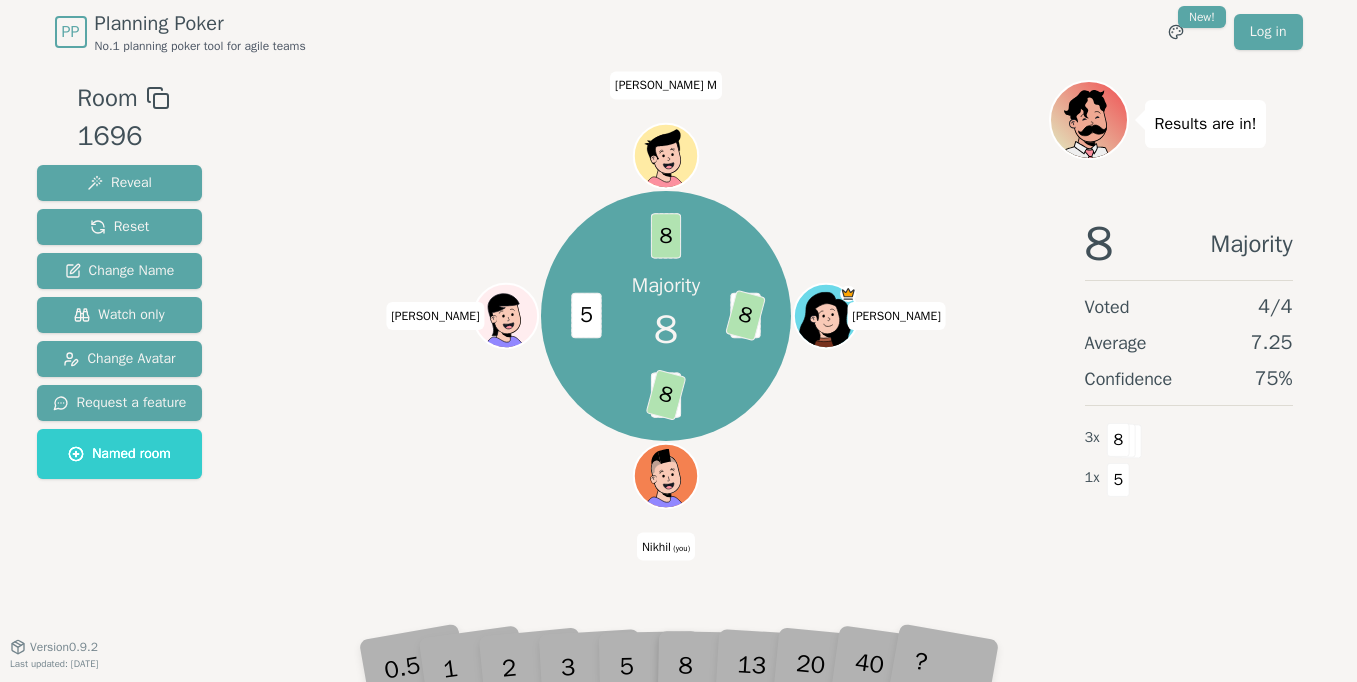 click on "Majority 8 20 8 20 8 5 8 [PERSON_NAME]   (you) [PERSON_NAME]" at bounding box center (666, 355) 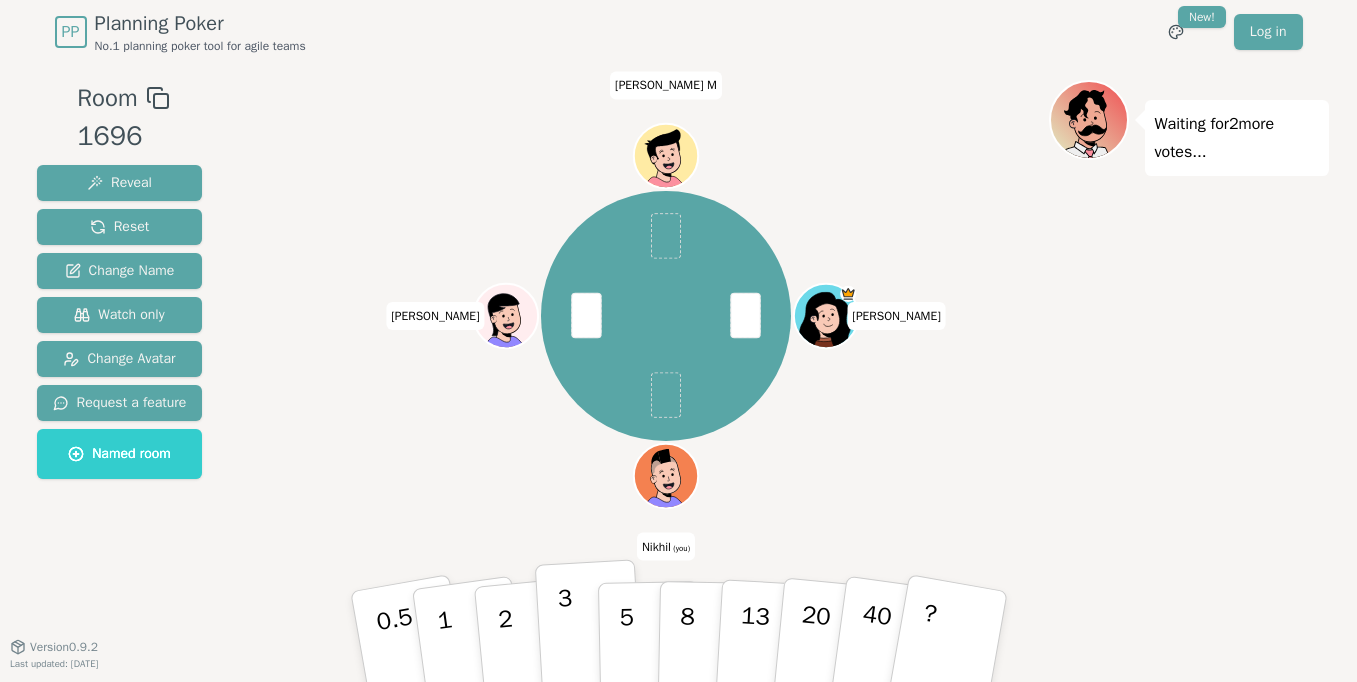 click on "3" at bounding box center (588, 637) 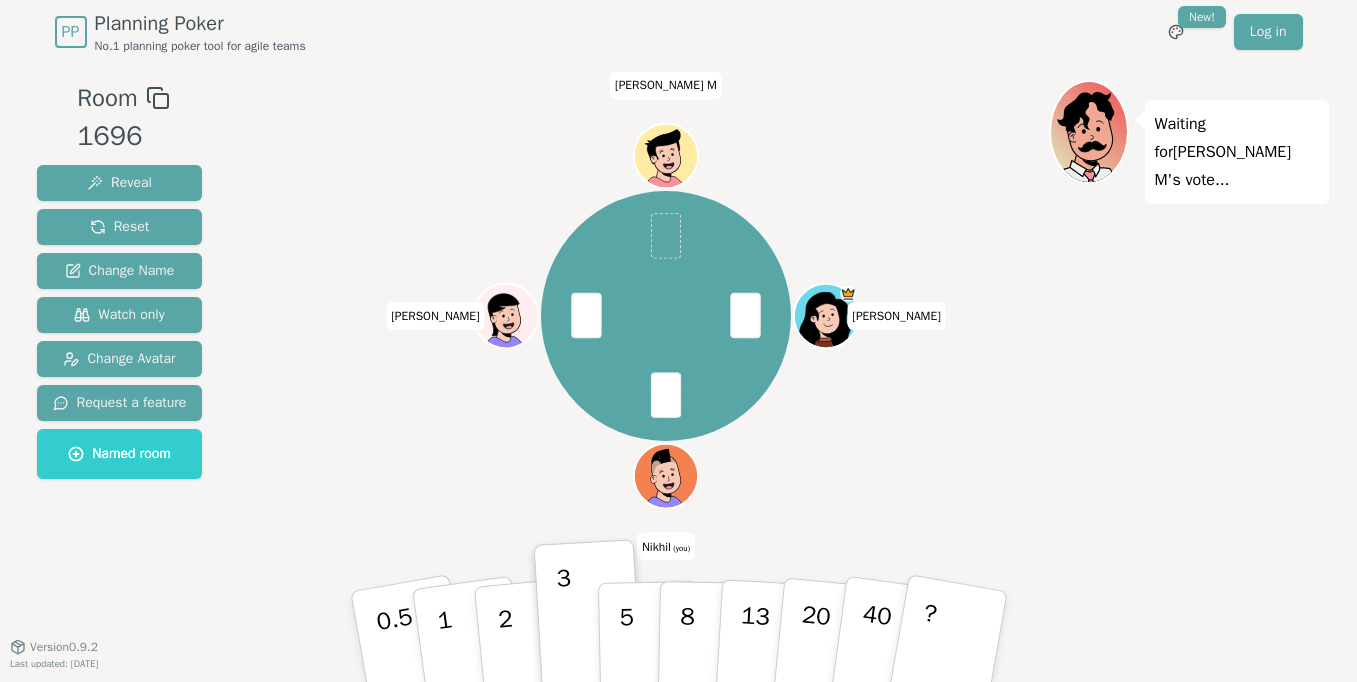 click on "[PERSON_NAME]   (you) [PERSON_NAME]" at bounding box center [666, 316] 